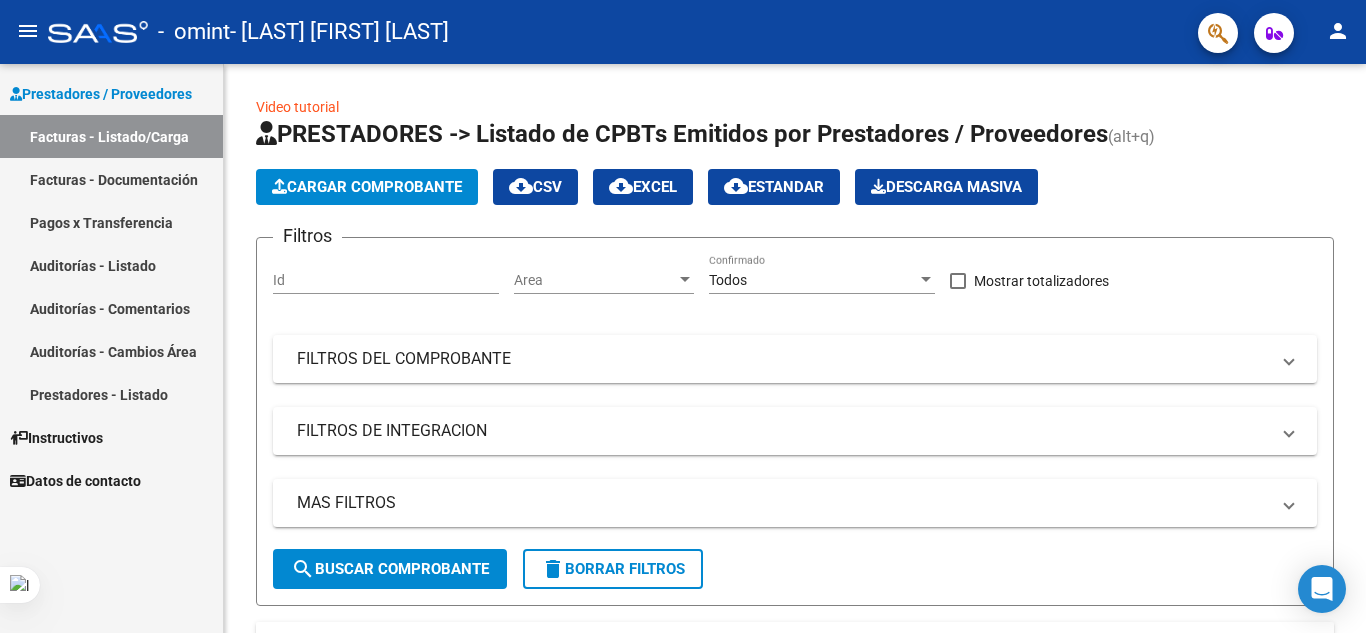 scroll, scrollTop: 0, scrollLeft: 0, axis: both 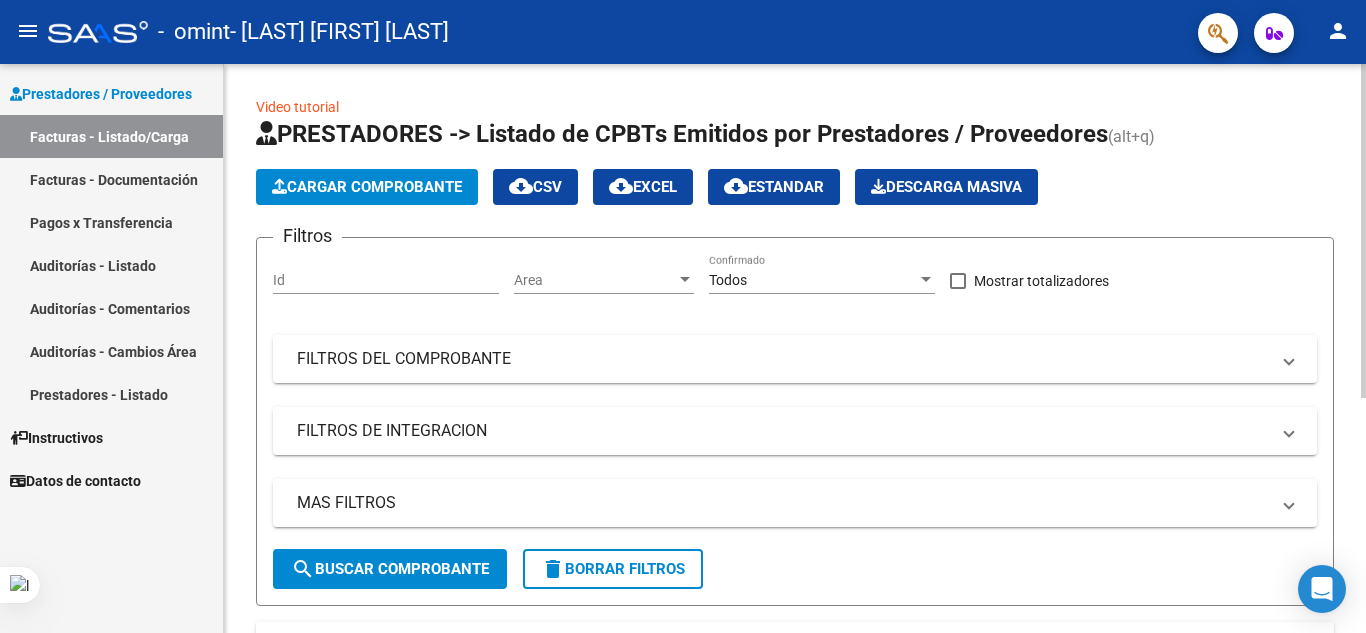 click on "Cargar Comprobante" 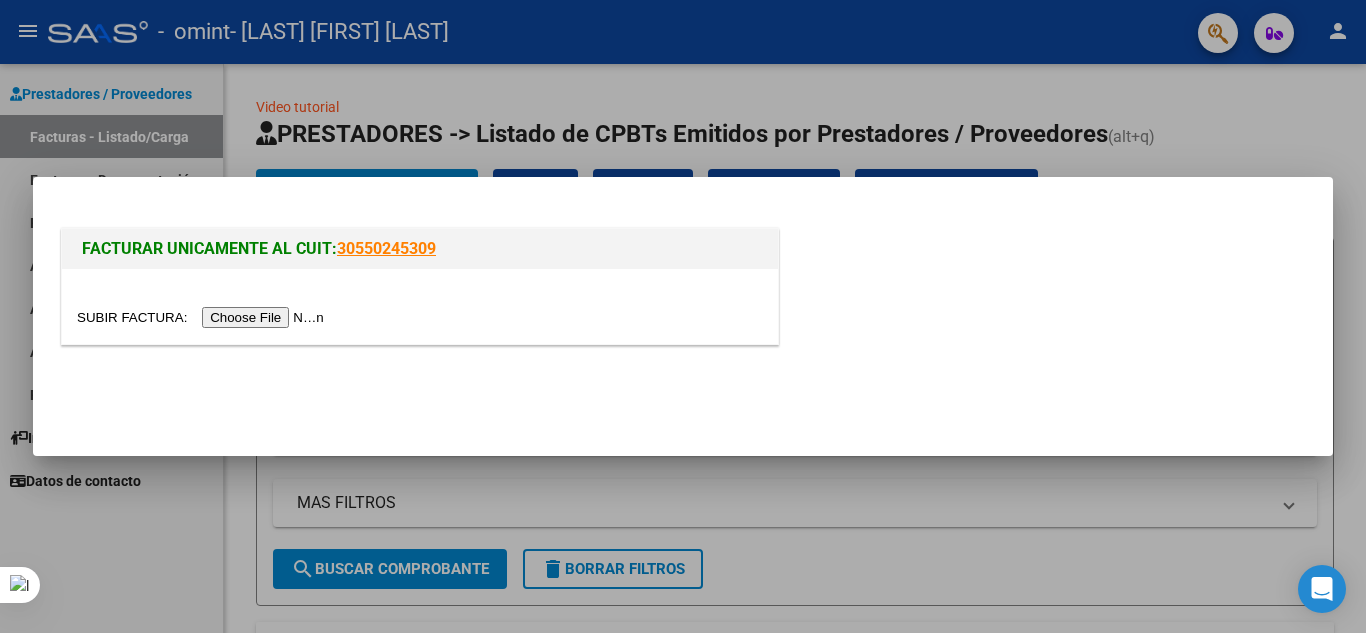 click at bounding box center (203, 317) 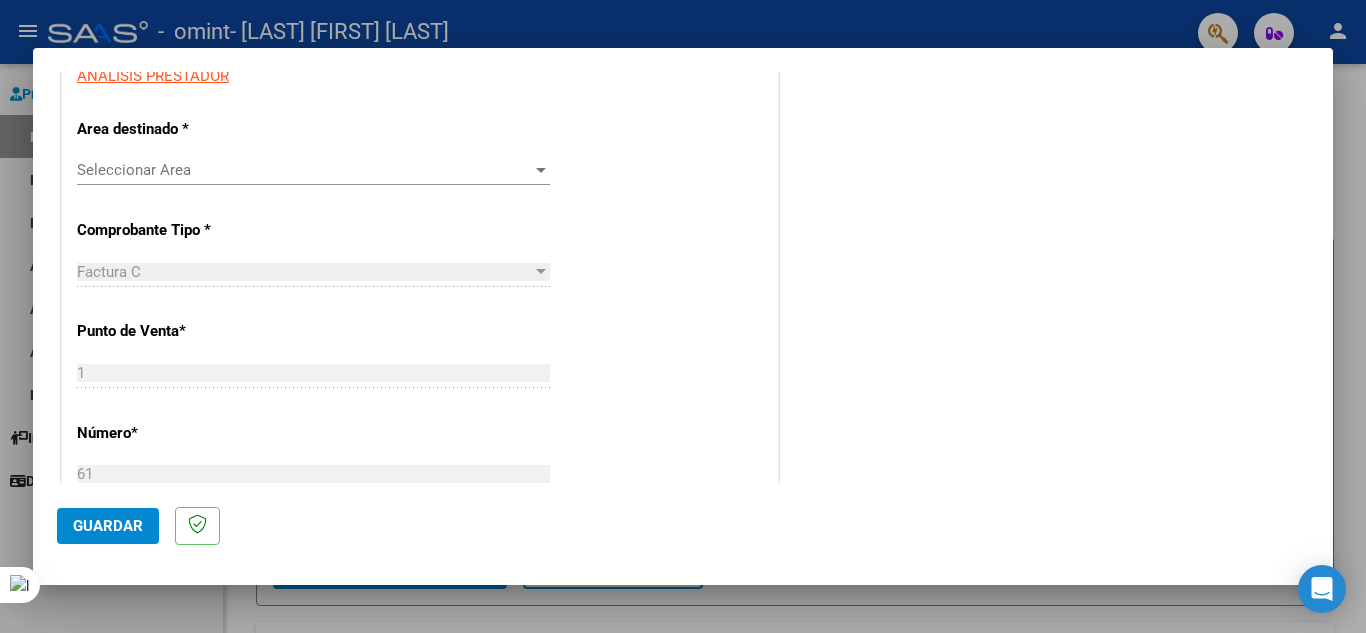 scroll, scrollTop: 400, scrollLeft: 0, axis: vertical 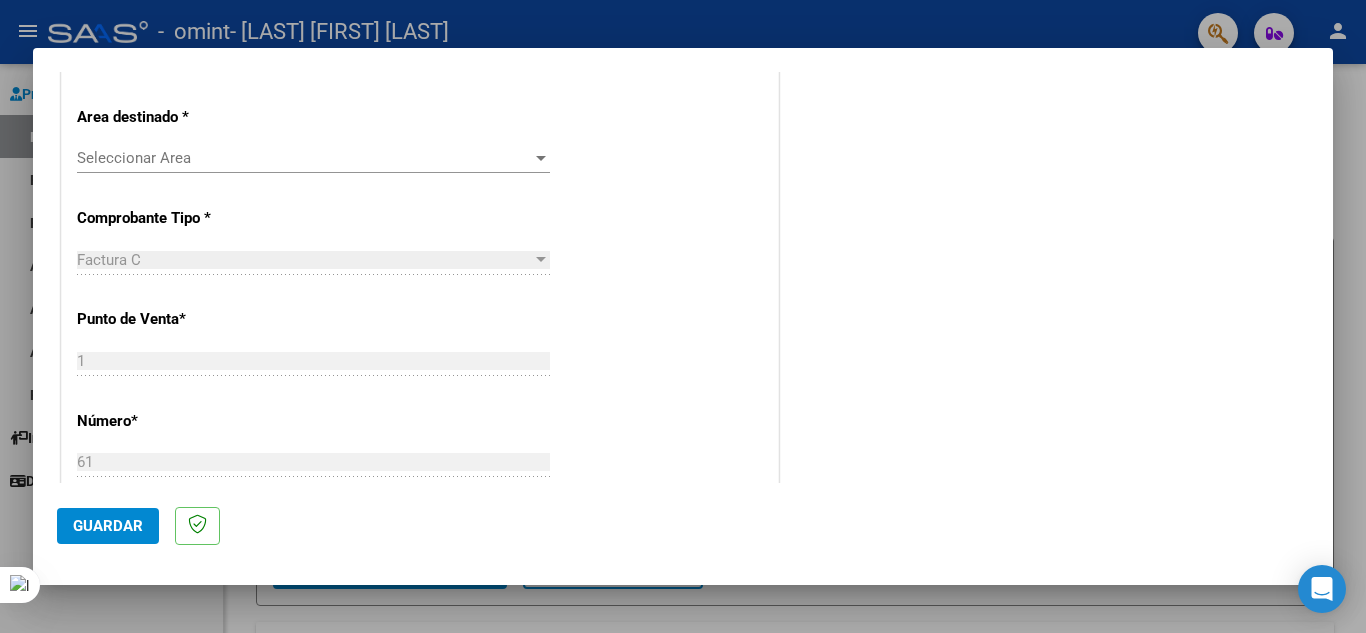click on "Seleccionar Area Seleccionar Area" at bounding box center [313, 167] 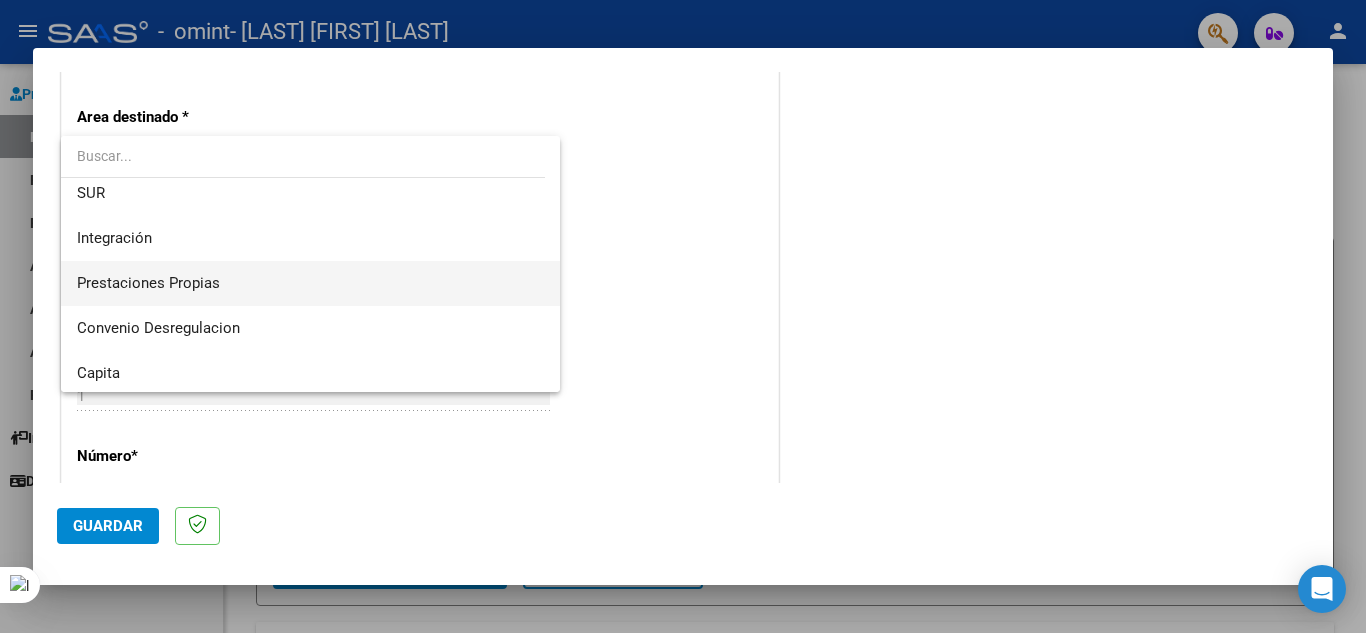 scroll, scrollTop: 149, scrollLeft: 0, axis: vertical 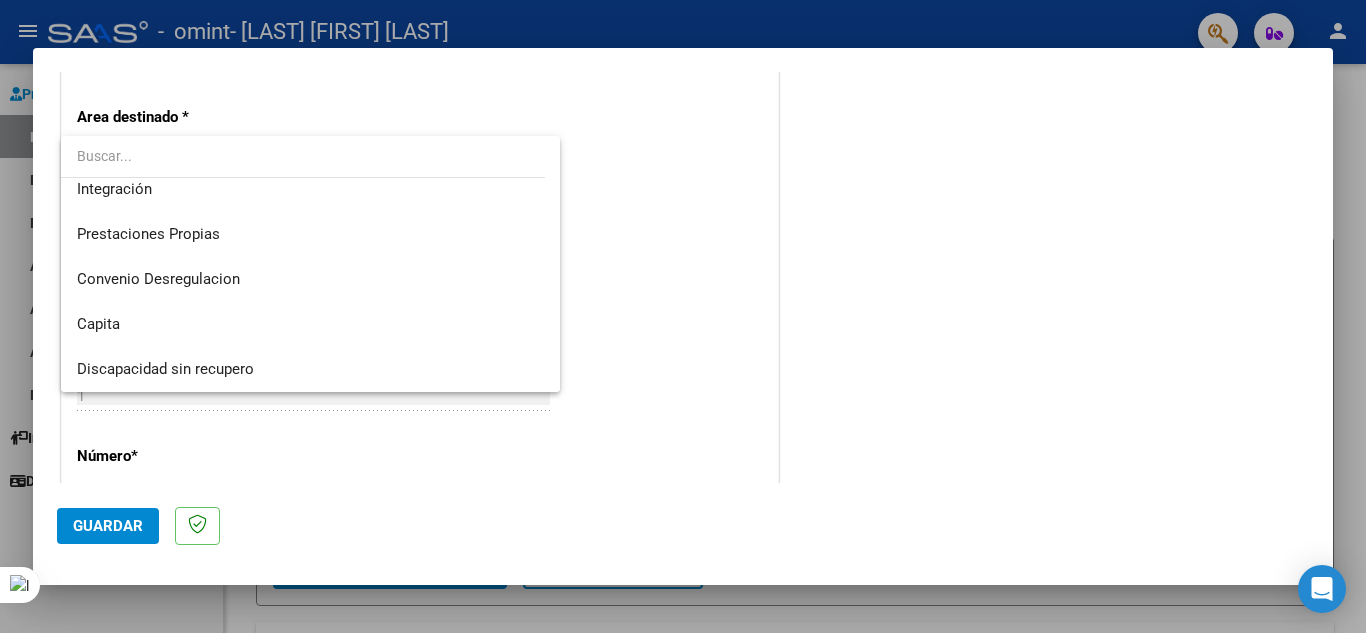 drag, startPoint x: 668, startPoint y: 241, endPoint x: 669, endPoint y: 254, distance: 13.038404 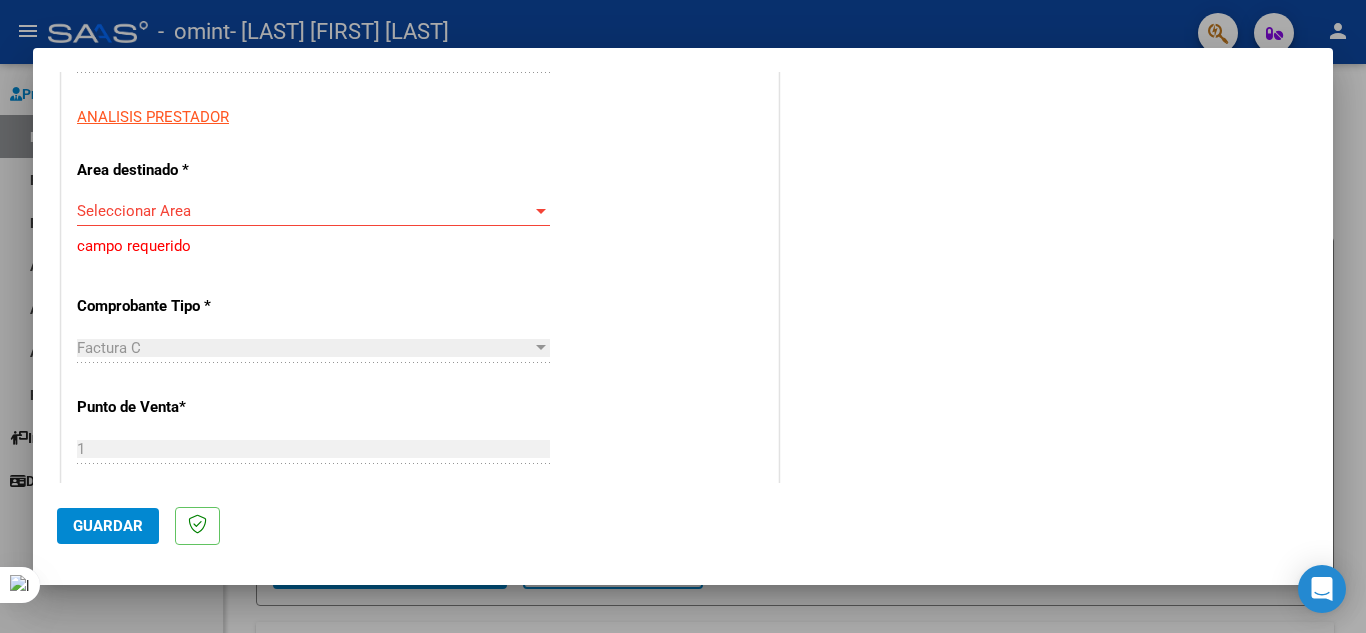 scroll, scrollTop: 200, scrollLeft: 0, axis: vertical 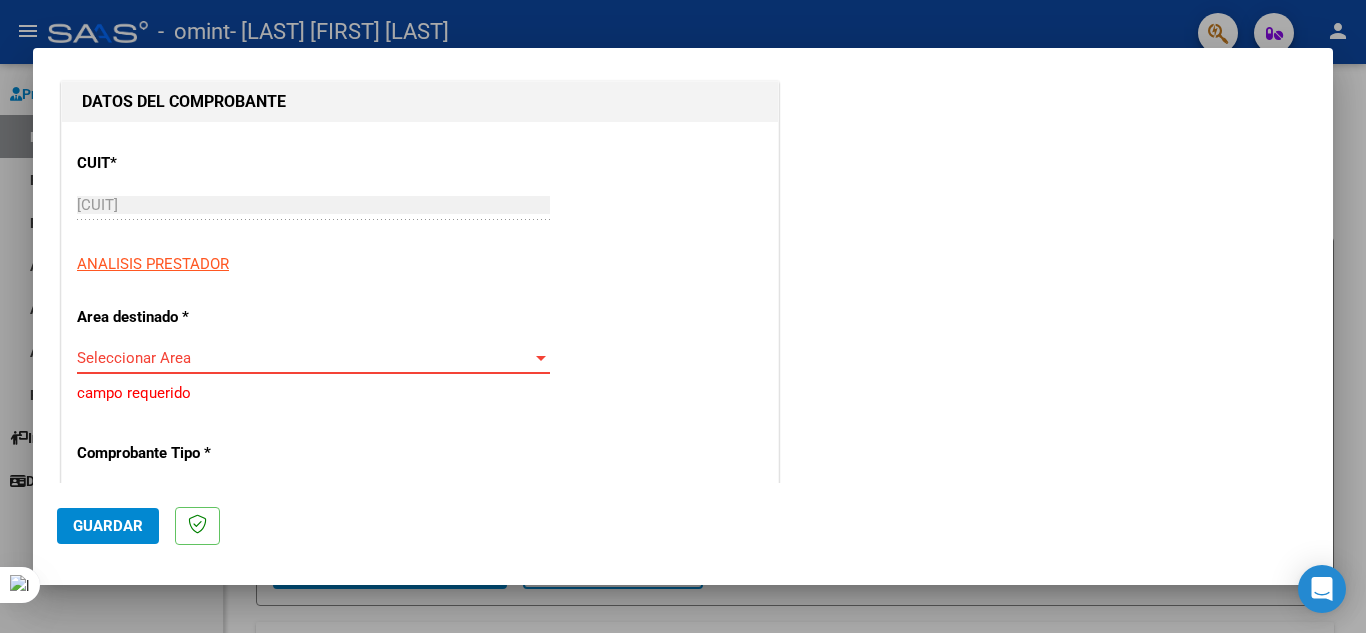 click on "Seleccionar Area" at bounding box center [304, 358] 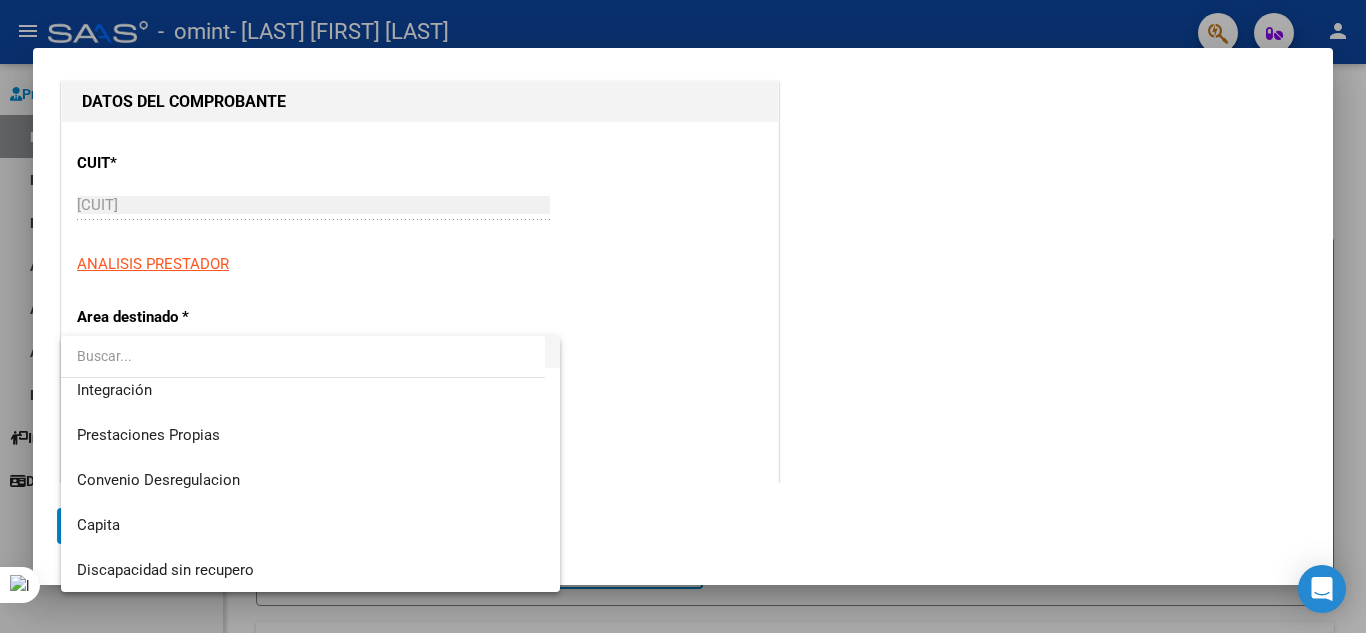 scroll, scrollTop: 149, scrollLeft: 0, axis: vertical 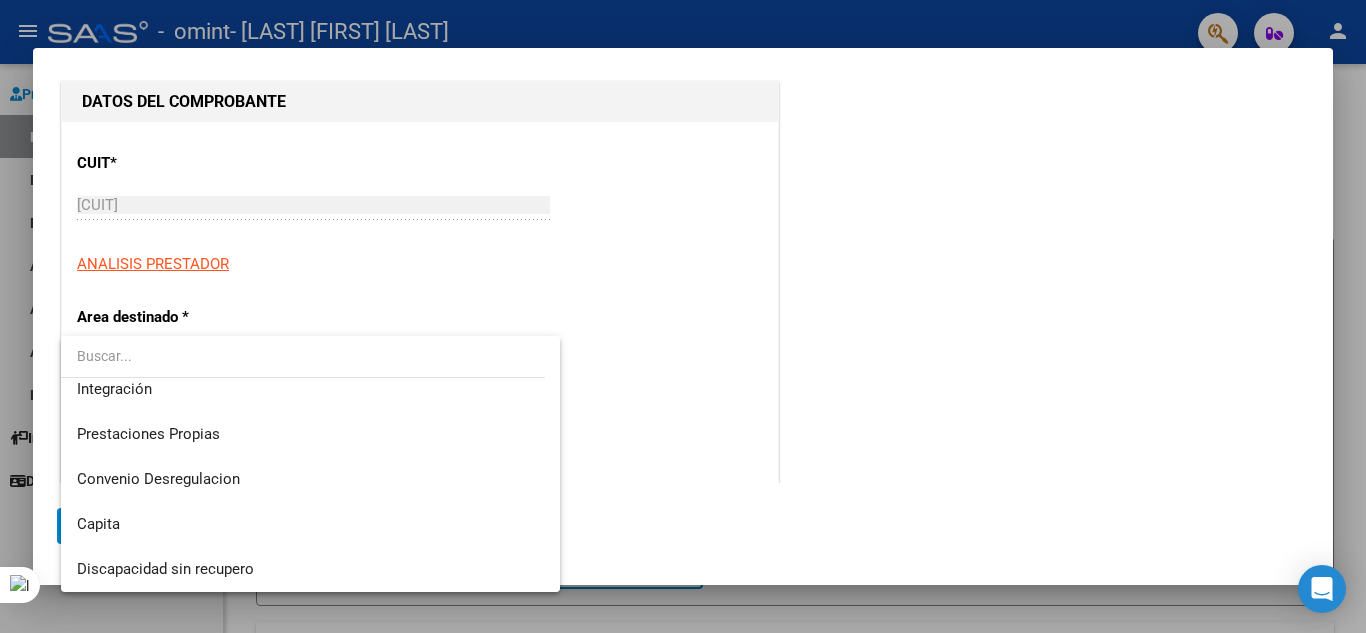 click at bounding box center [683, 316] 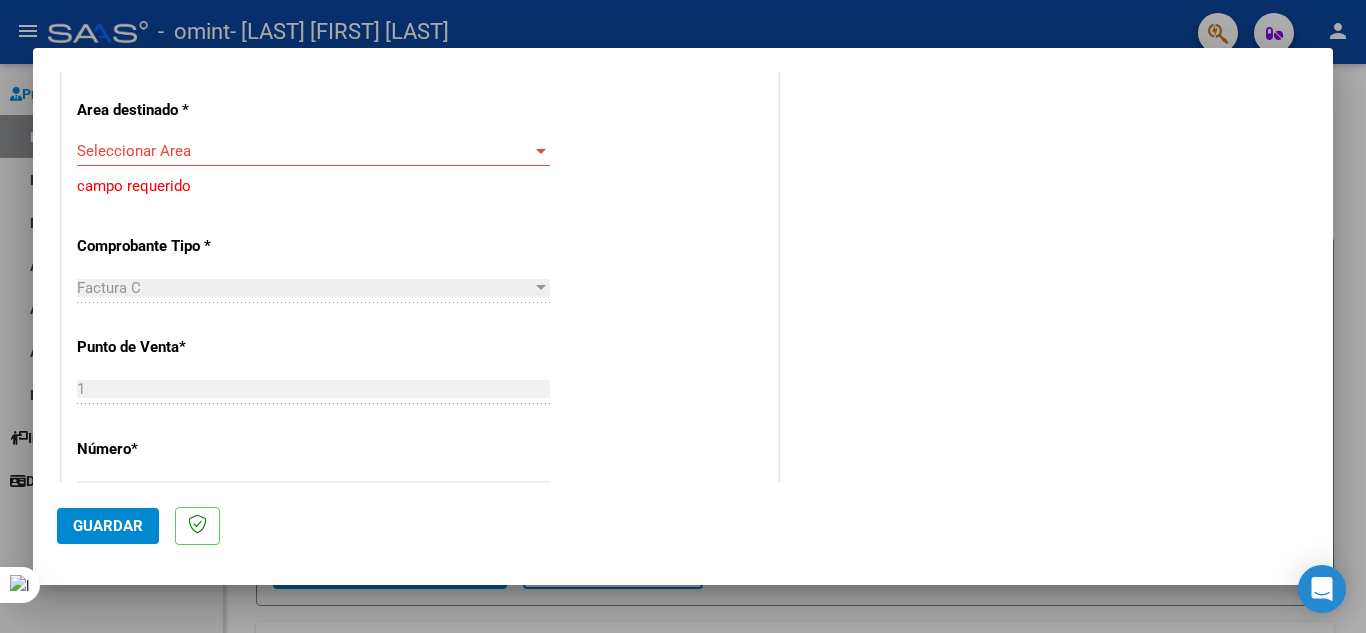 scroll, scrollTop: 345, scrollLeft: 0, axis: vertical 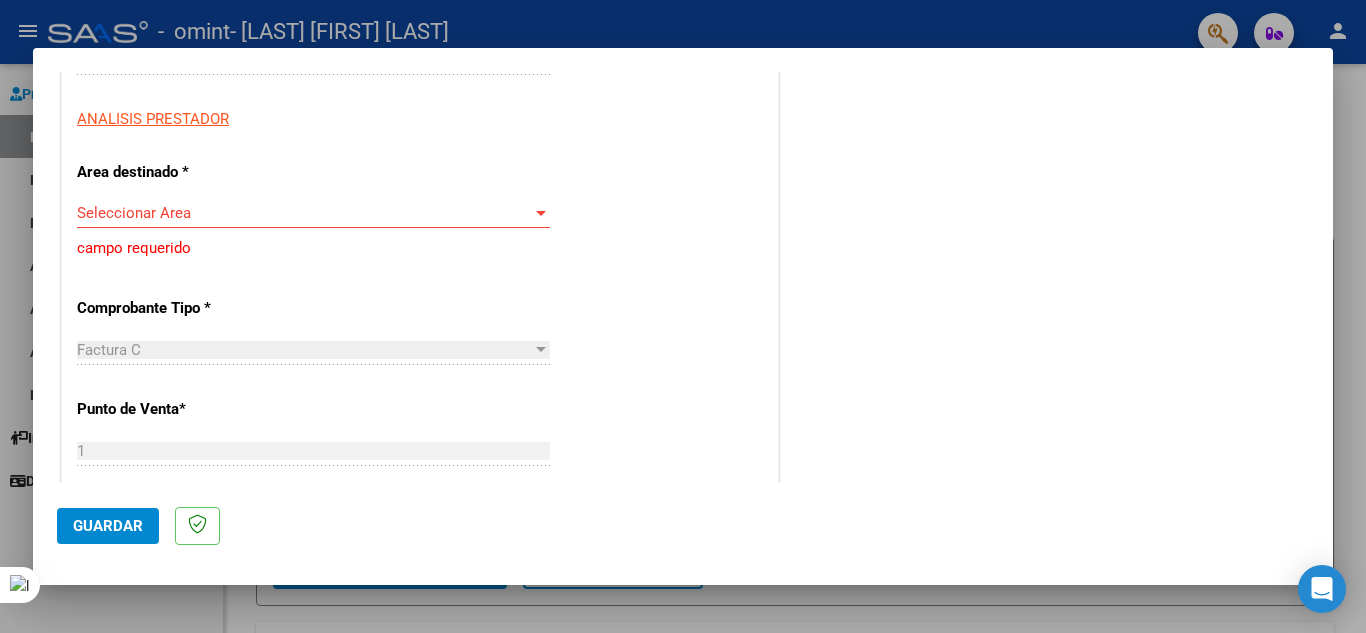 click on "Seleccionar Area Seleccionar Area" at bounding box center (313, 213) 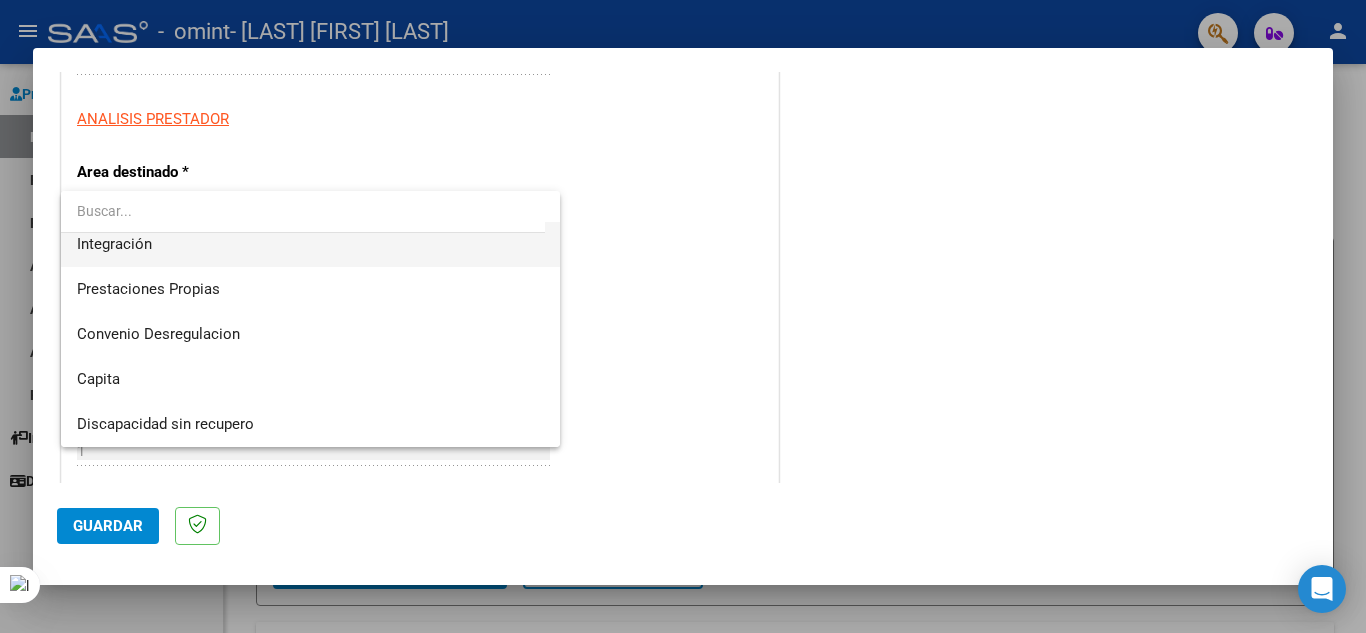 click on "Integración" at bounding box center (310, 244) 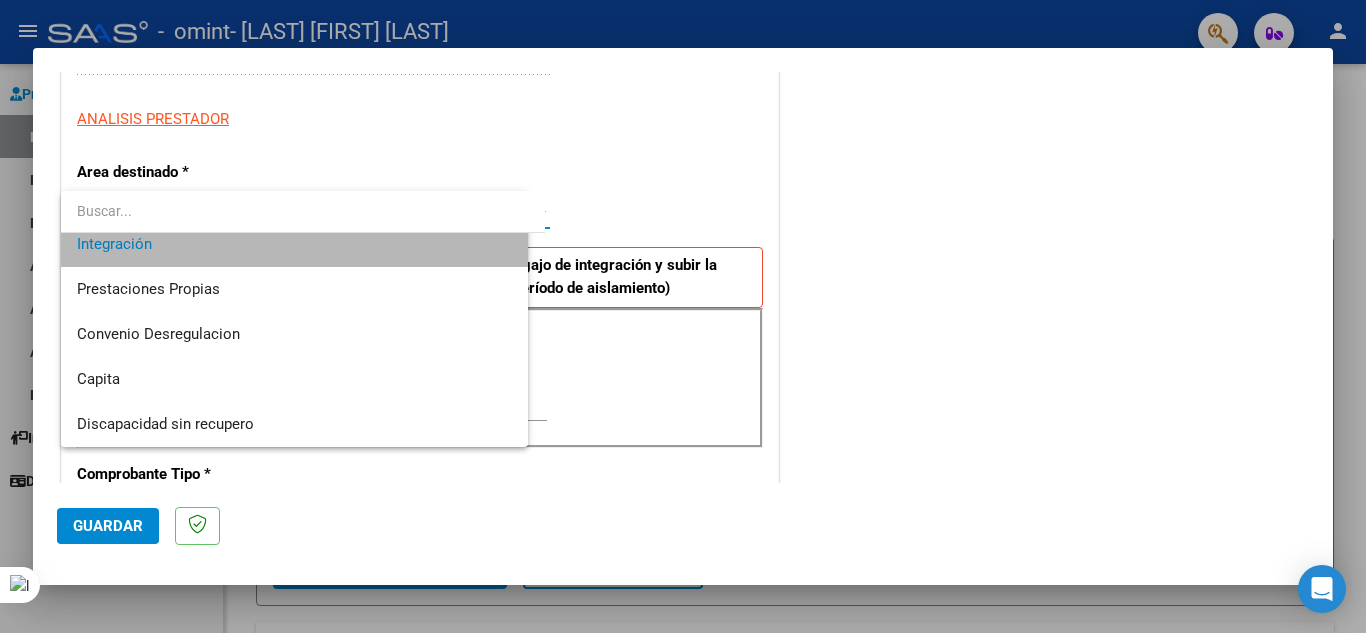 scroll, scrollTop: 135, scrollLeft: 0, axis: vertical 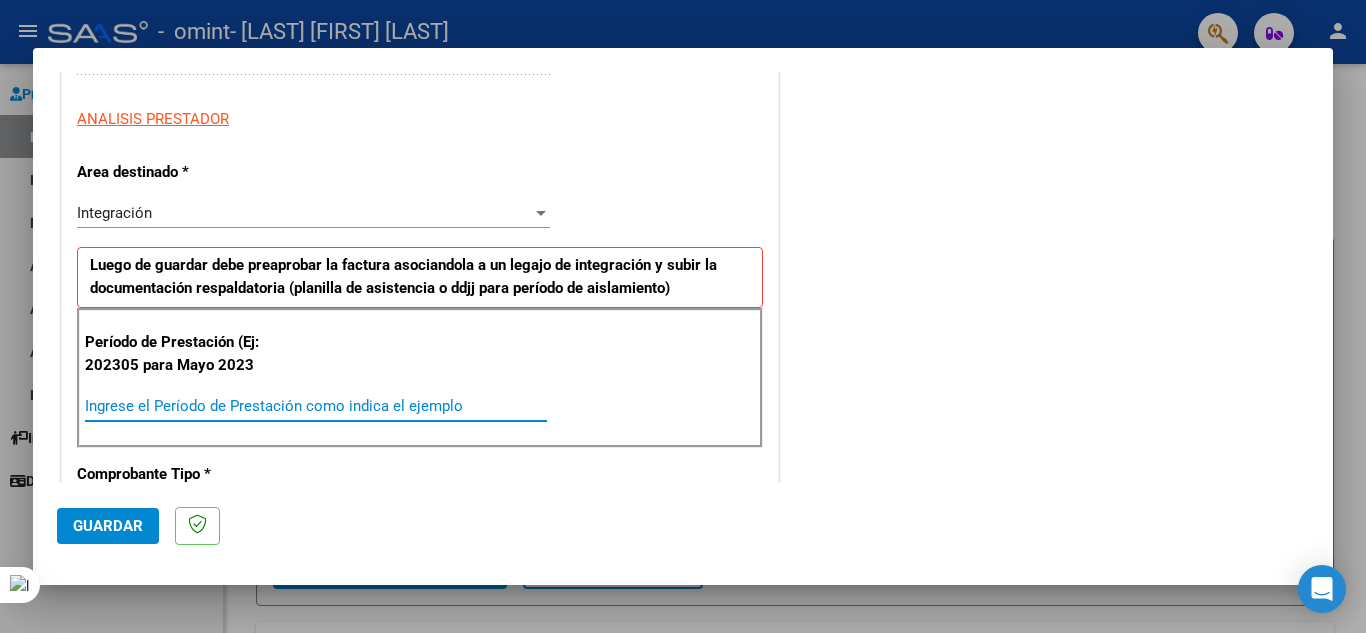click on "Ingrese el Período de Prestación como indica el ejemplo" at bounding box center [316, 406] 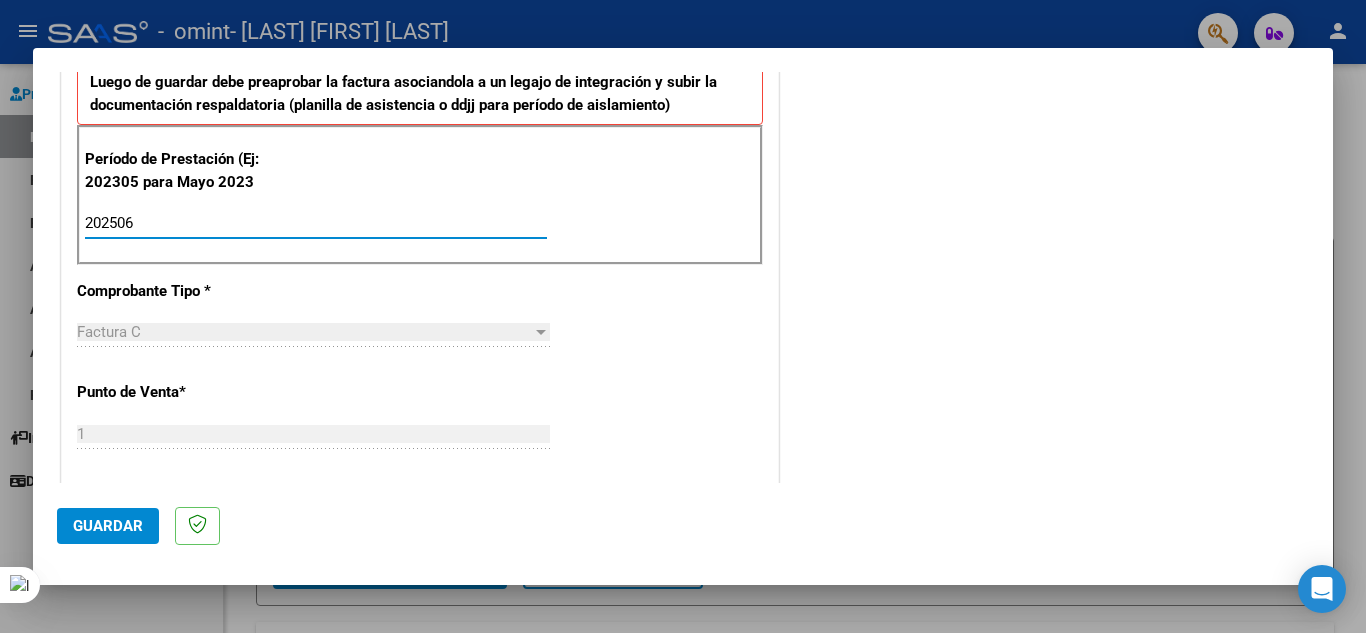 scroll, scrollTop: 545, scrollLeft: 0, axis: vertical 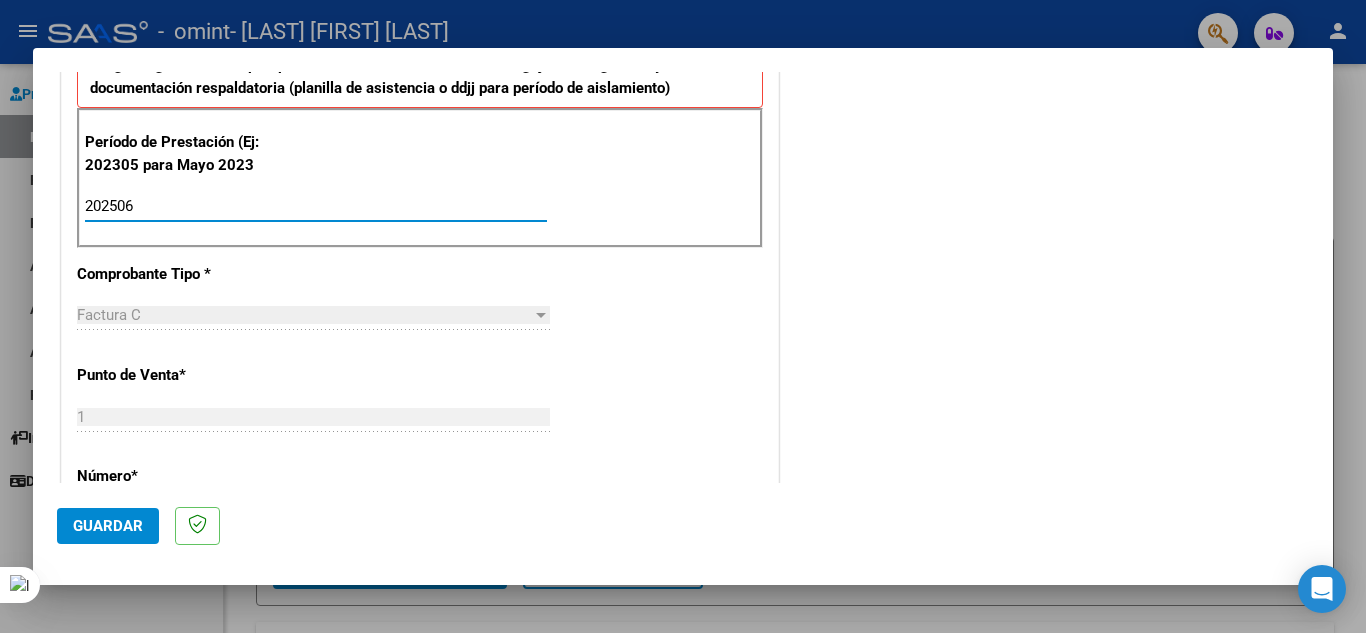 type on "202506" 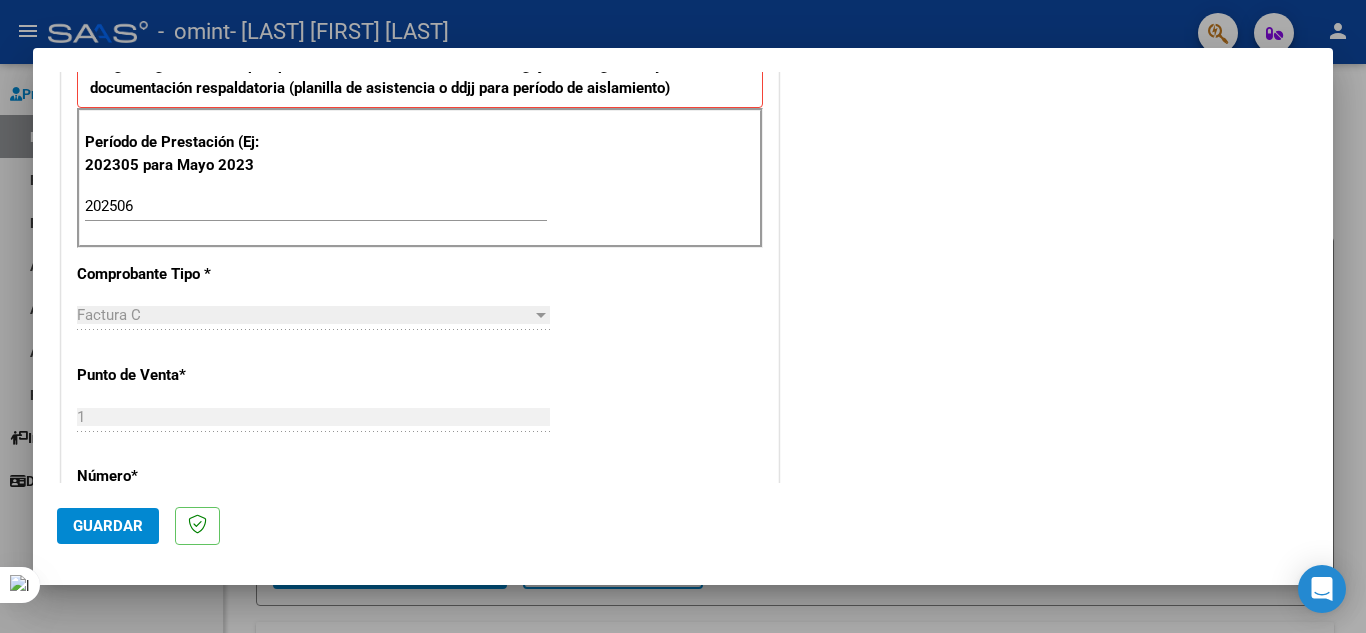 click on "CUIT  *   [CUIT] Ingresar CUIT  ANALISIS PRESTADOR  Area destinado * Integración Seleccionar Area Luego de guardar debe preaprobar la factura asociandola a un legajo de integración y subir la documentación respaldatoria (planilla de asistencia o ddjj para período de aislamiento)  Período de Prestación (Ej: 202305 para Mayo 2023    202506 Ingrese el Período de Prestación como indica el ejemplo   Comprobante Tipo * Factura C Seleccionar Tipo Punto de Venta  *   1 Ingresar el Nro.  Número  *   61 Ingresar el Nro.  Monto  *   $ 98.964,88 Ingresar el monto  Fecha del Cpbt.  *   2025-06-29 Ingresar la fecha  CAE / CAEA (no ingrese CAI)    75261469663176 Ingresar el CAE o CAEA (no ingrese CAI)  Fecha de Vencimiento    Ingresar la fecha  Ref. Externa    Ingresar la ref.  N° Liquidación    Ingresar el N° Liquidación" at bounding box center [420, 510] 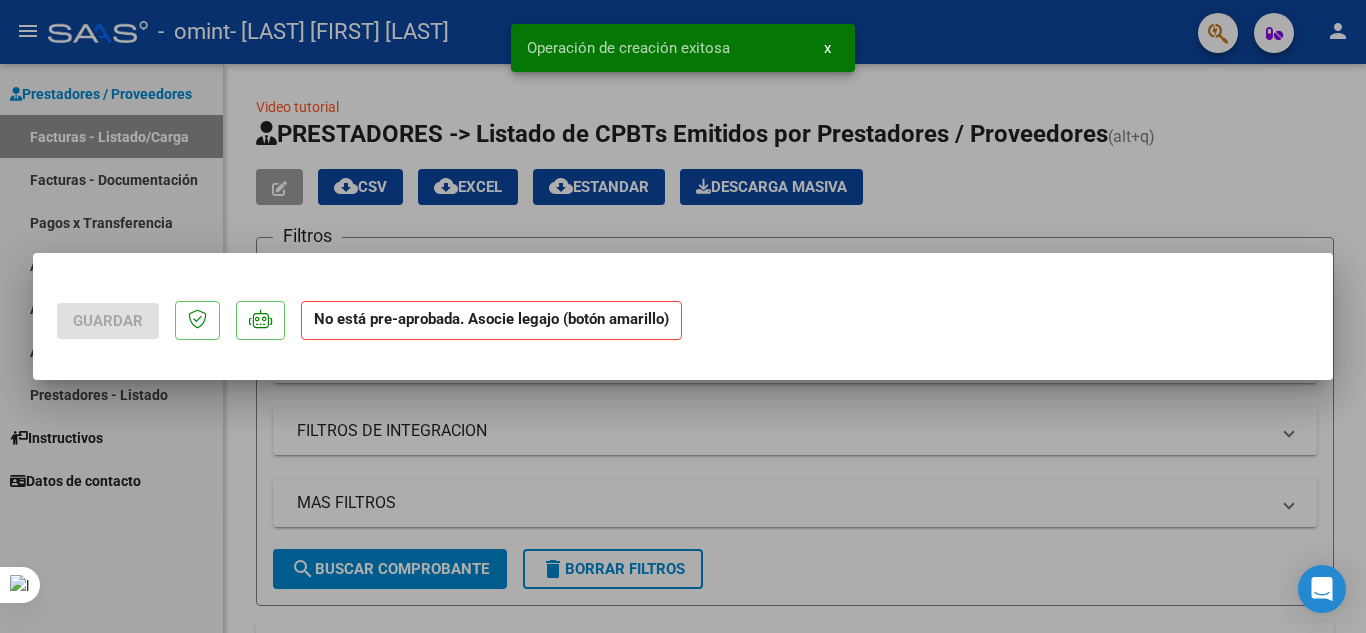 scroll, scrollTop: 0, scrollLeft: 0, axis: both 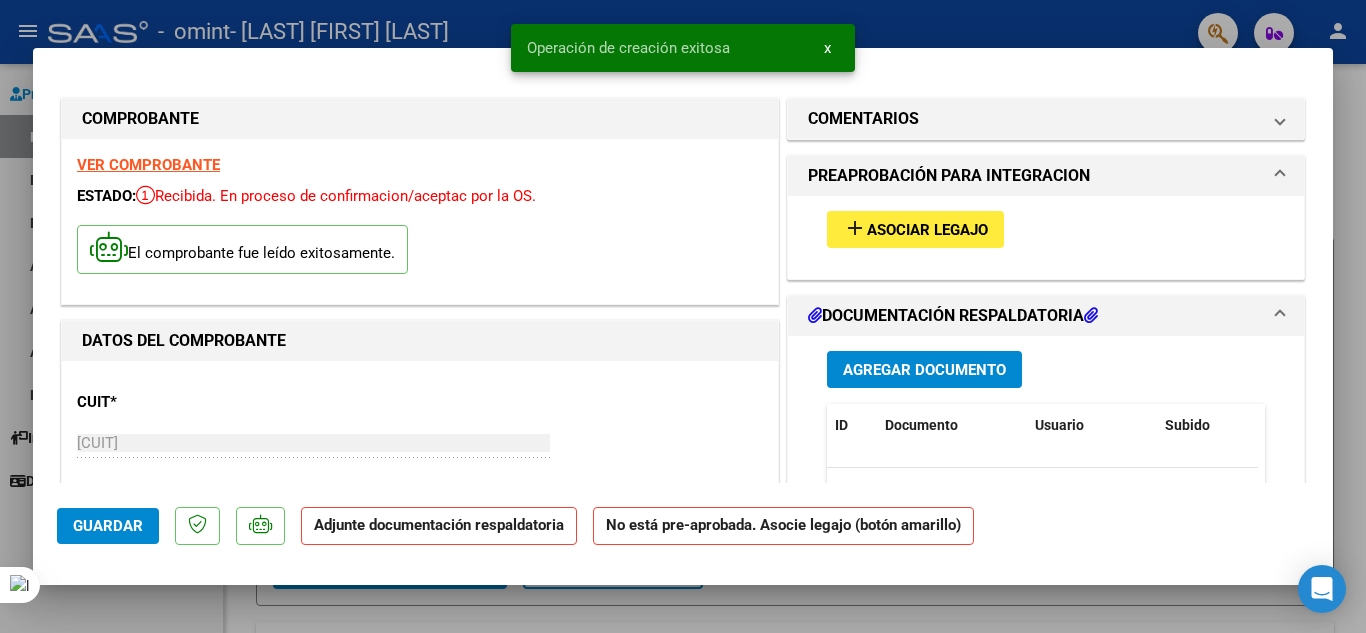 click on "Asociar Legajo" at bounding box center [927, 230] 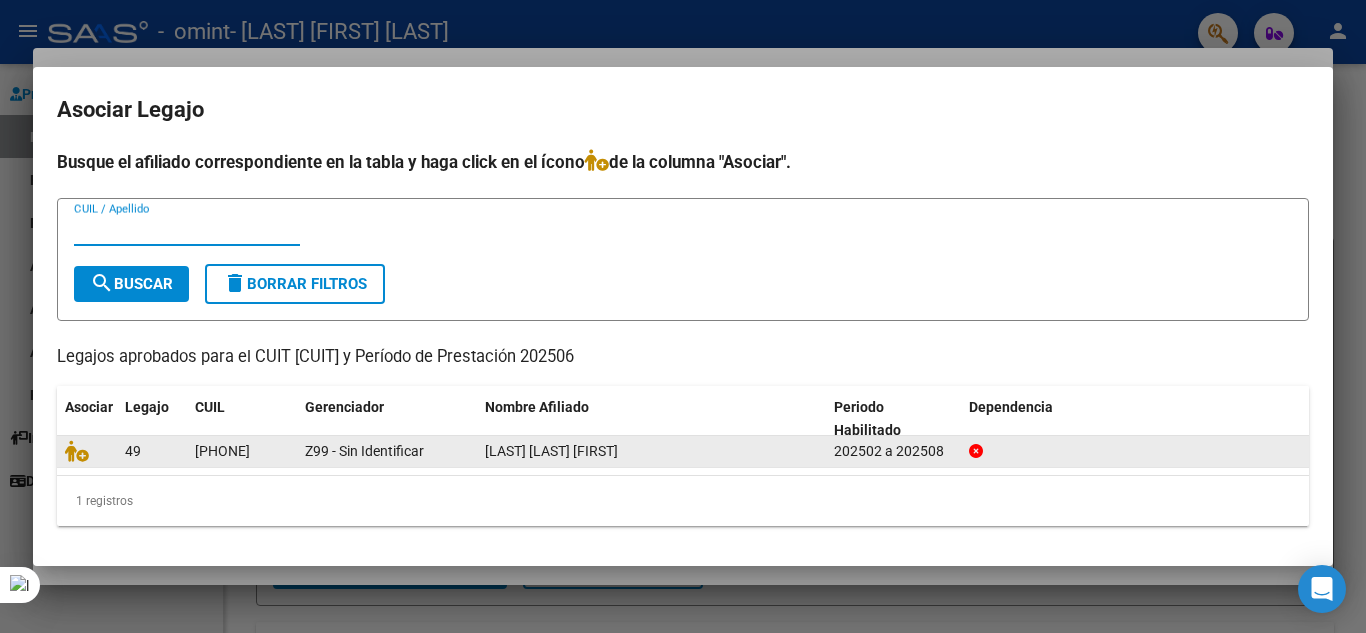 click on "202502 a 202508" 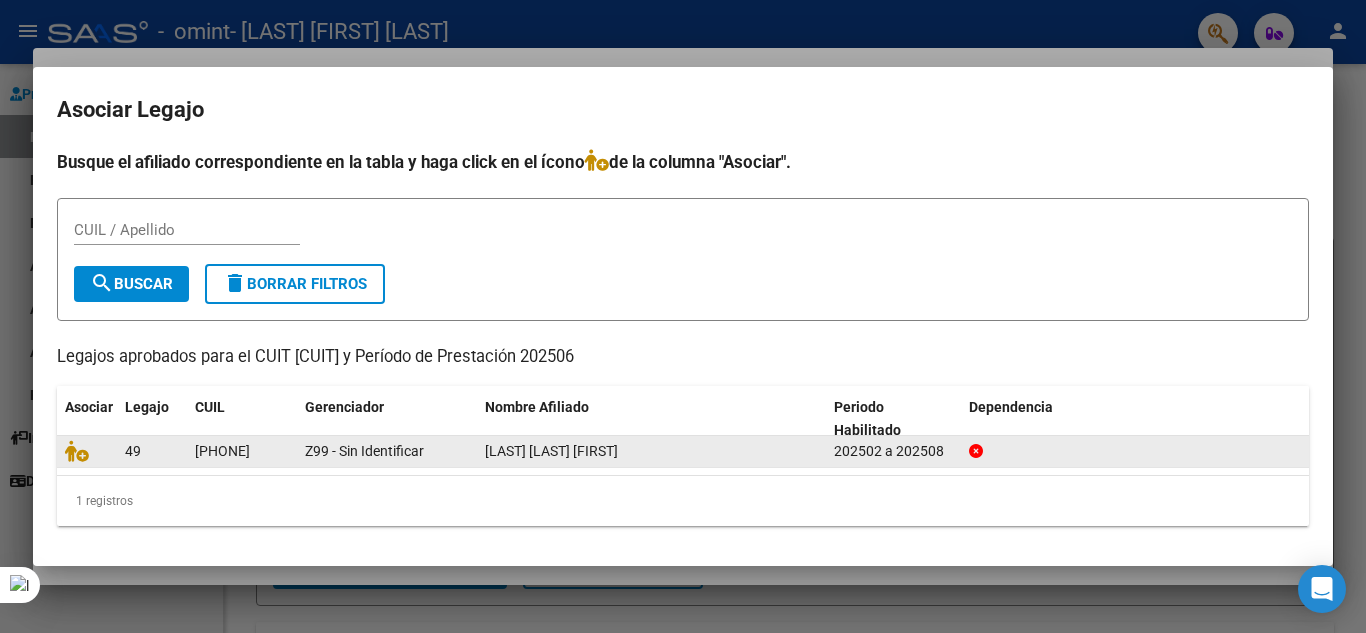 click 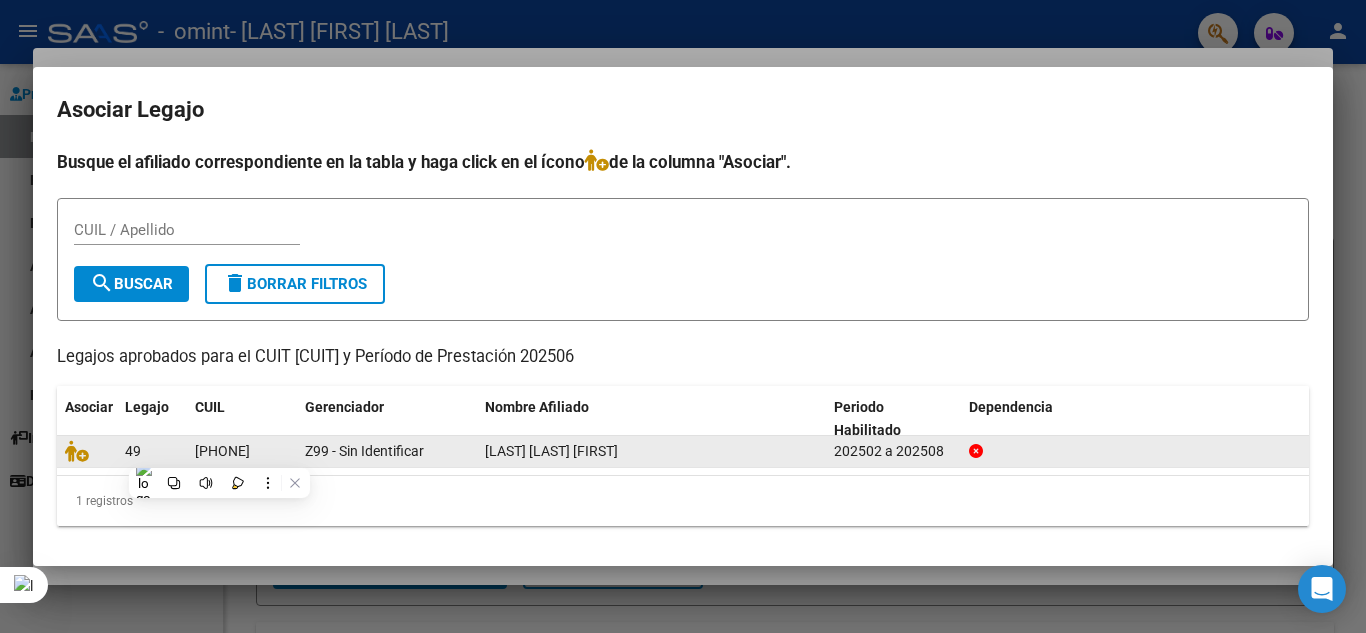 click on "49" 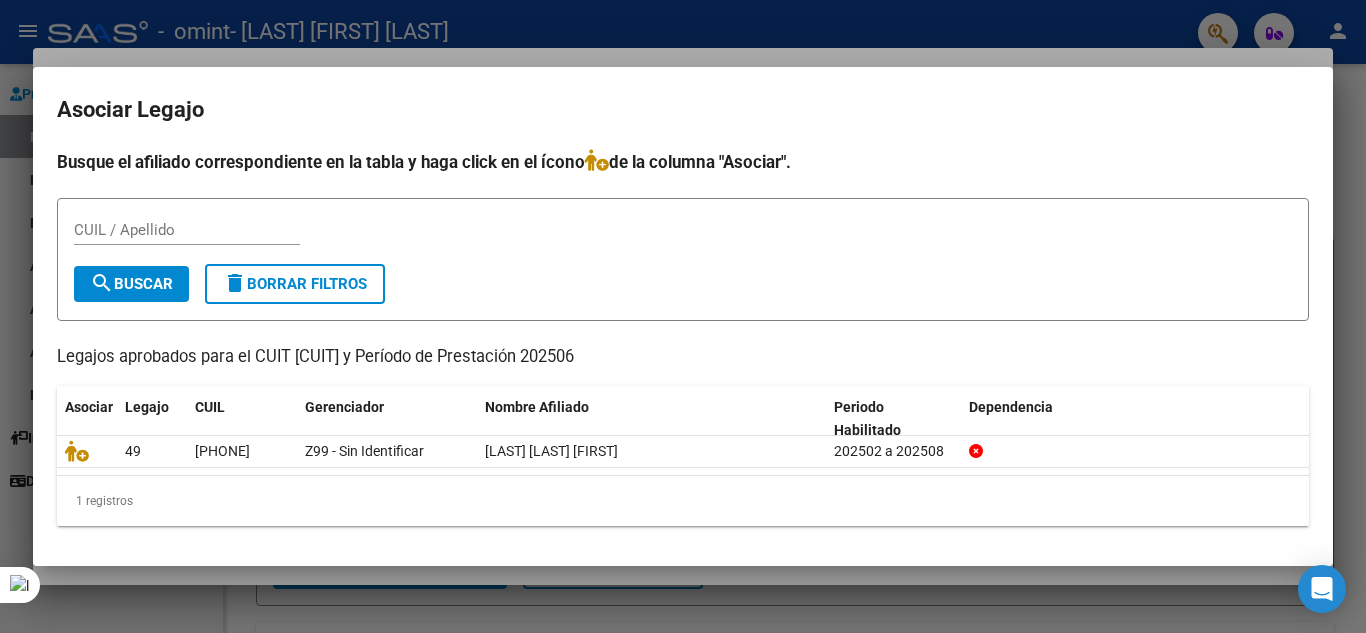 click on "1 registros" 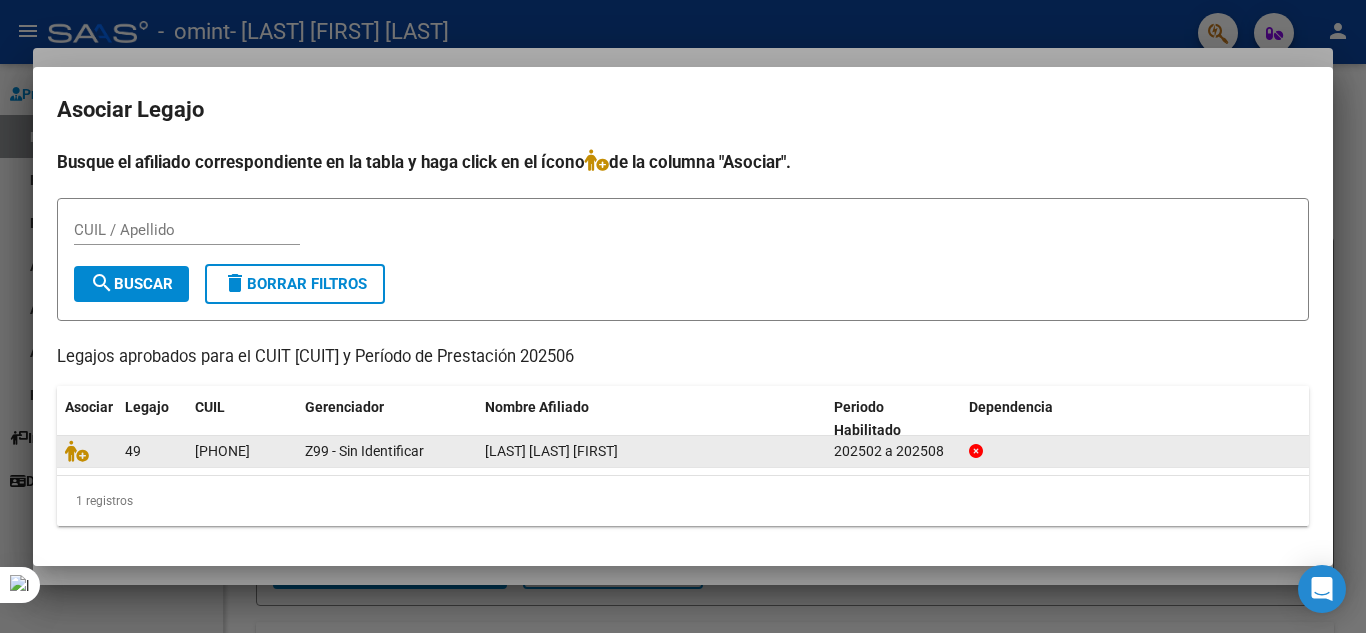 drag, startPoint x: 532, startPoint y: 461, endPoint x: 530, endPoint y: 444, distance: 17.117243 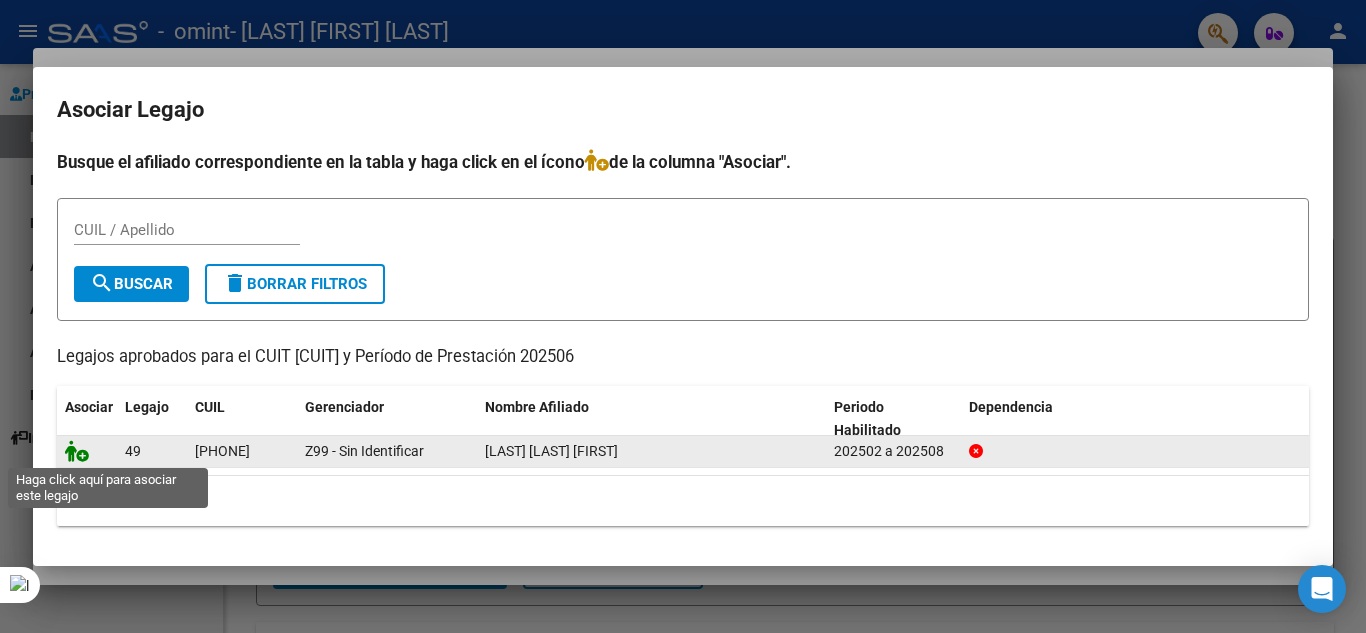 click 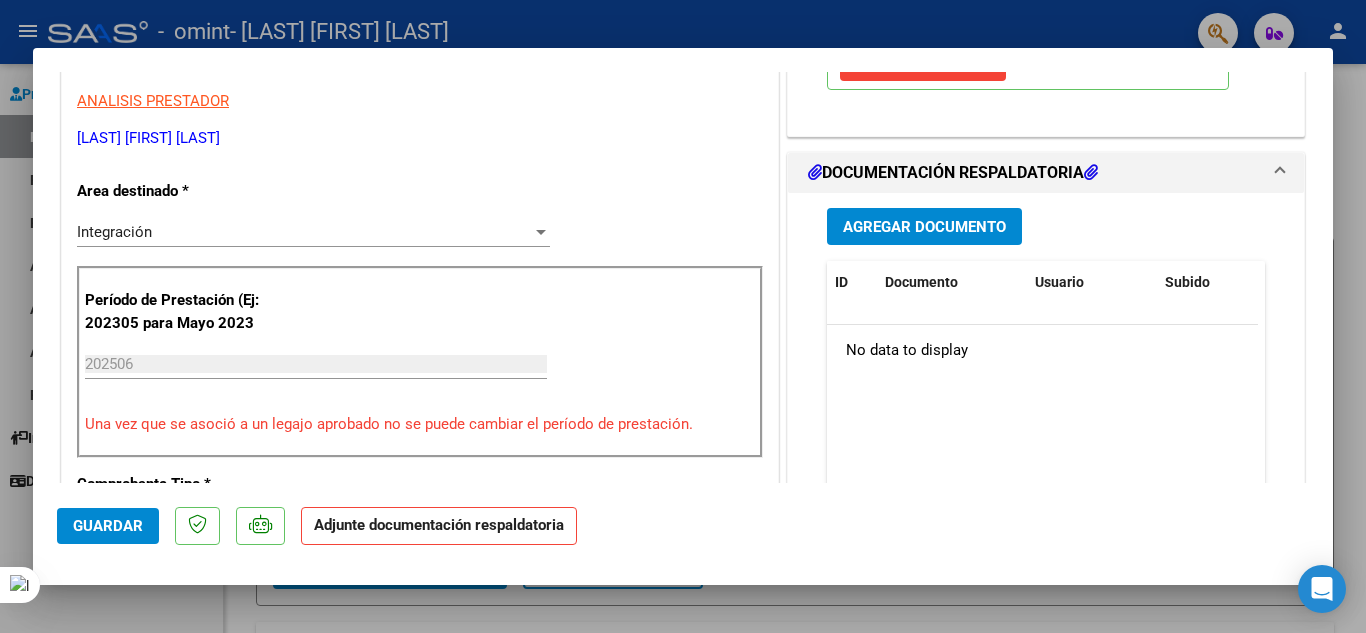 scroll, scrollTop: 400, scrollLeft: 0, axis: vertical 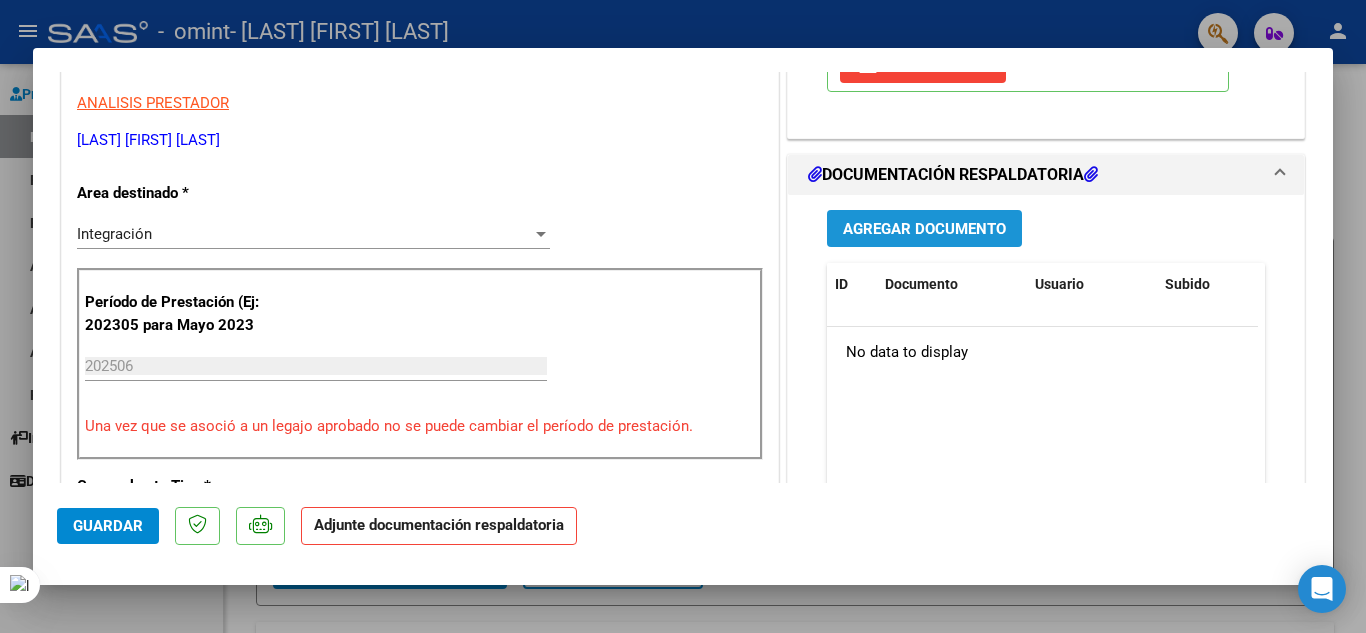 click on "Agregar Documento" at bounding box center (924, 229) 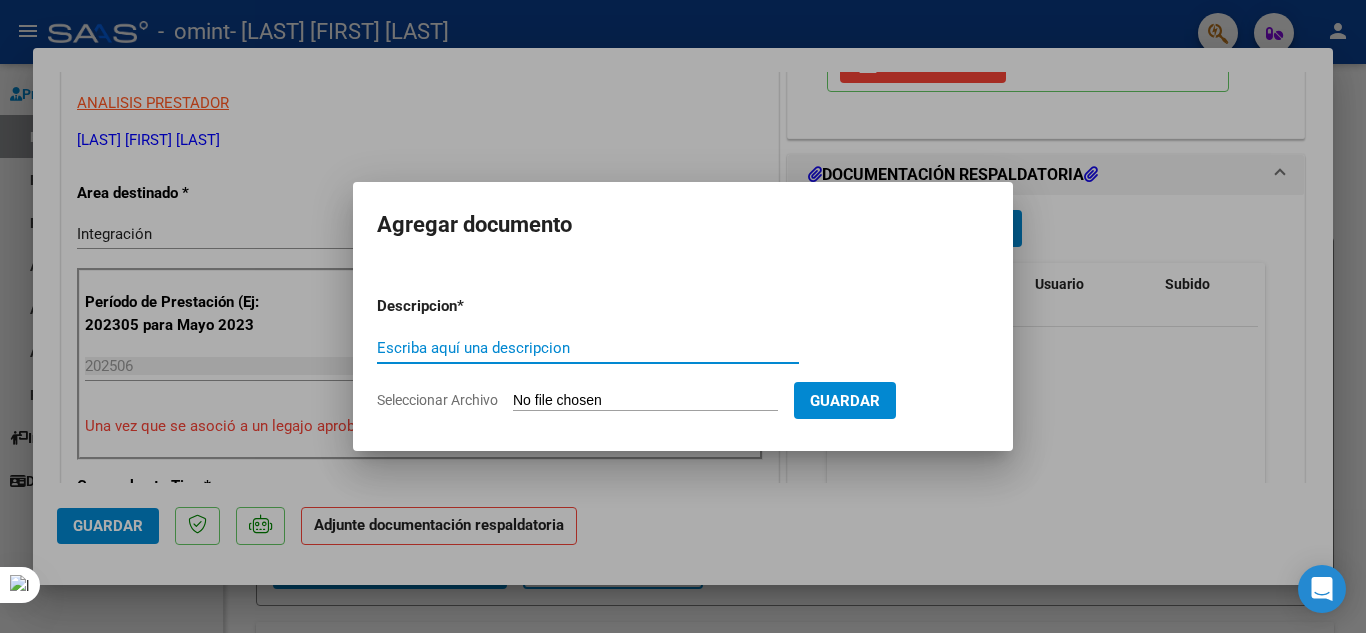 click at bounding box center (683, 316) 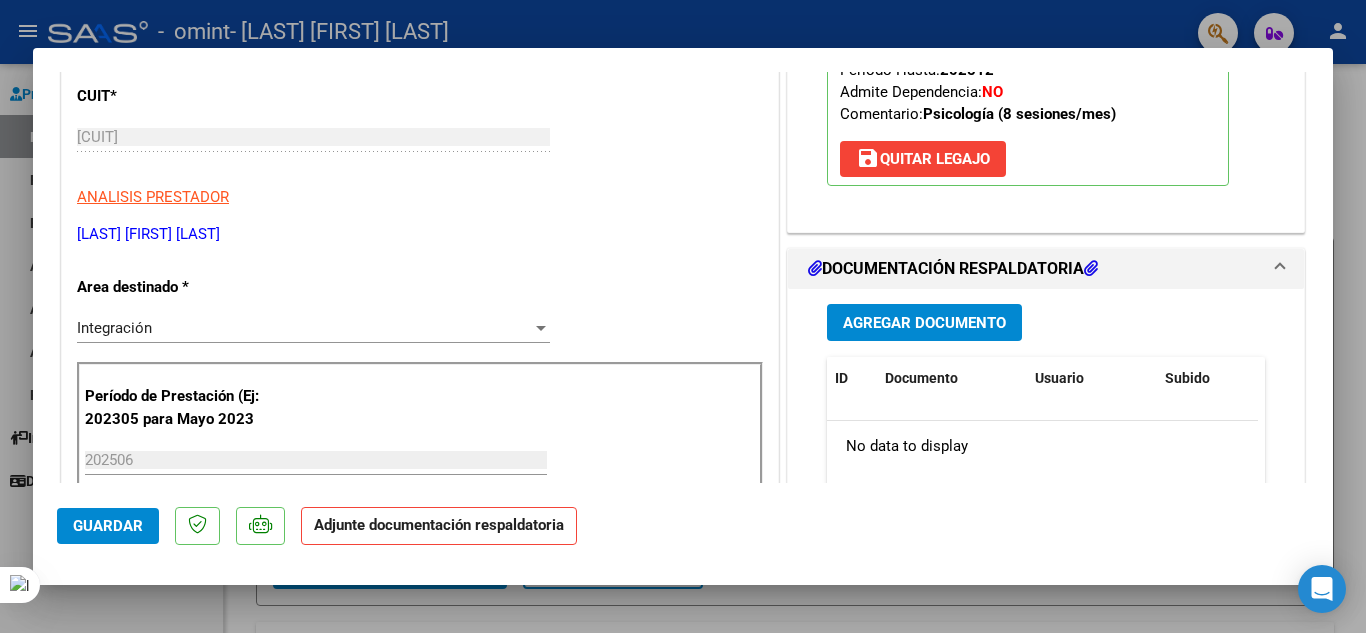 scroll, scrollTop: 300, scrollLeft: 0, axis: vertical 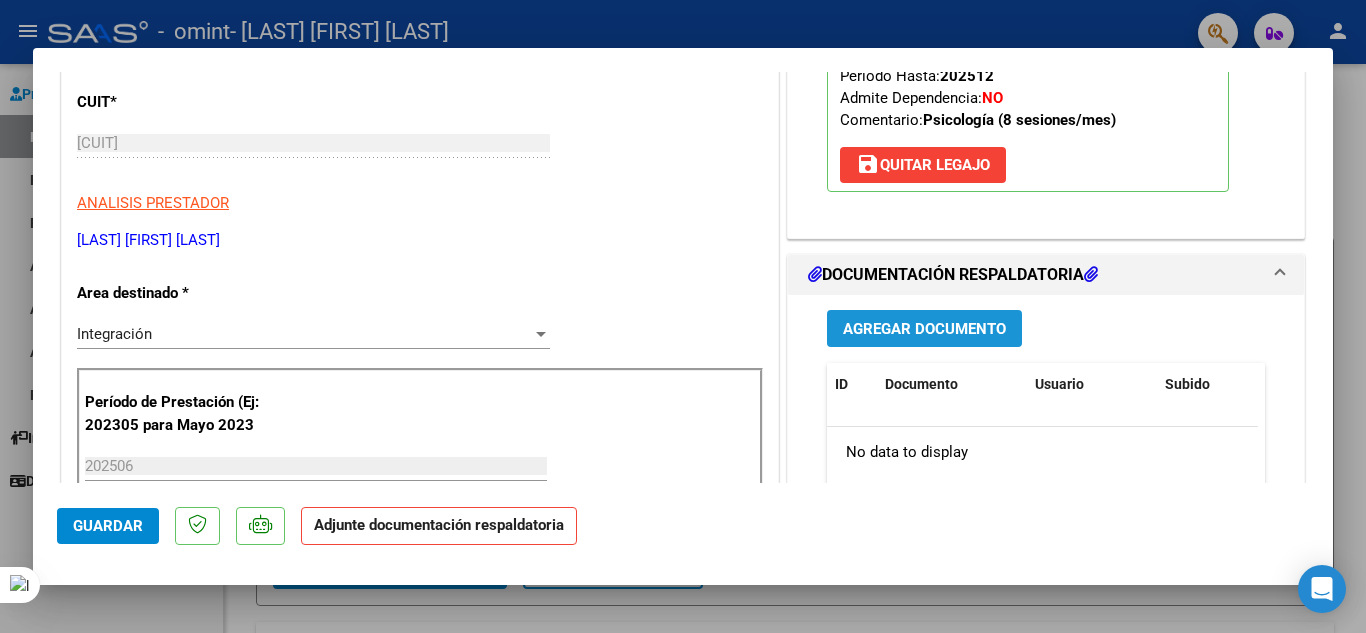 click on "Agregar Documento" at bounding box center (924, 329) 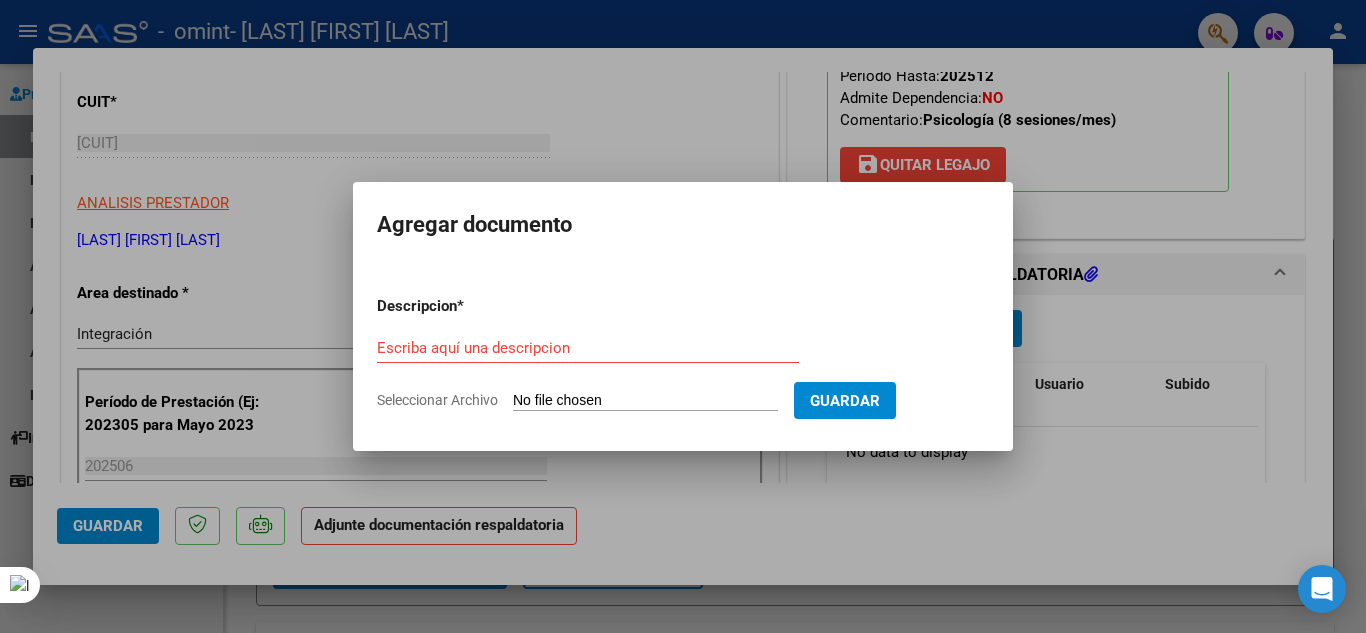 click on "Escriba aquí una descripcion" at bounding box center [588, 348] 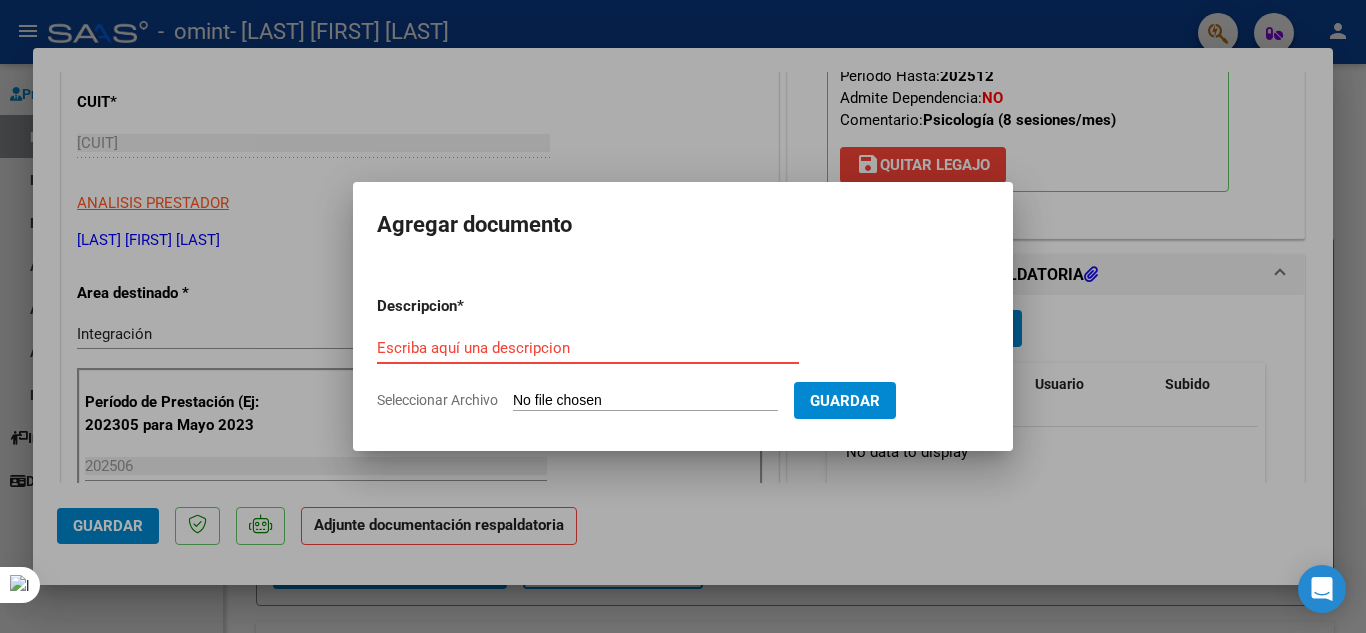 click on "Escriba aquí una descripcion" at bounding box center [588, 348] 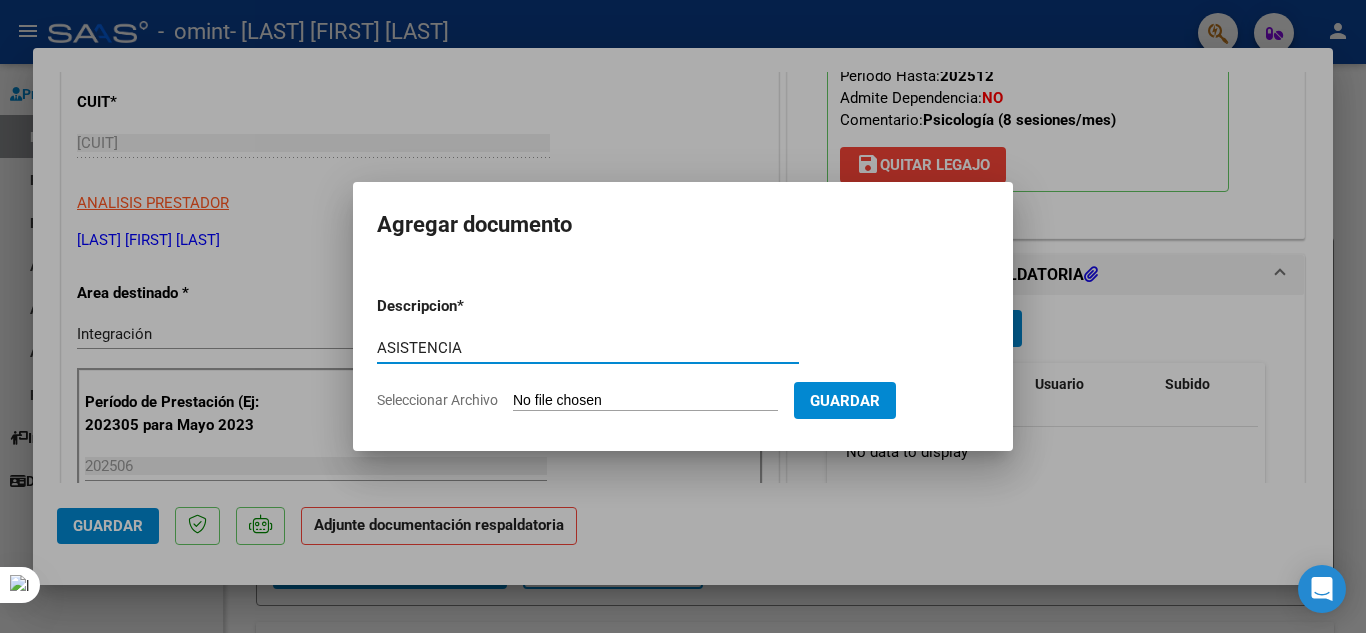type on "ASISTENCIA" 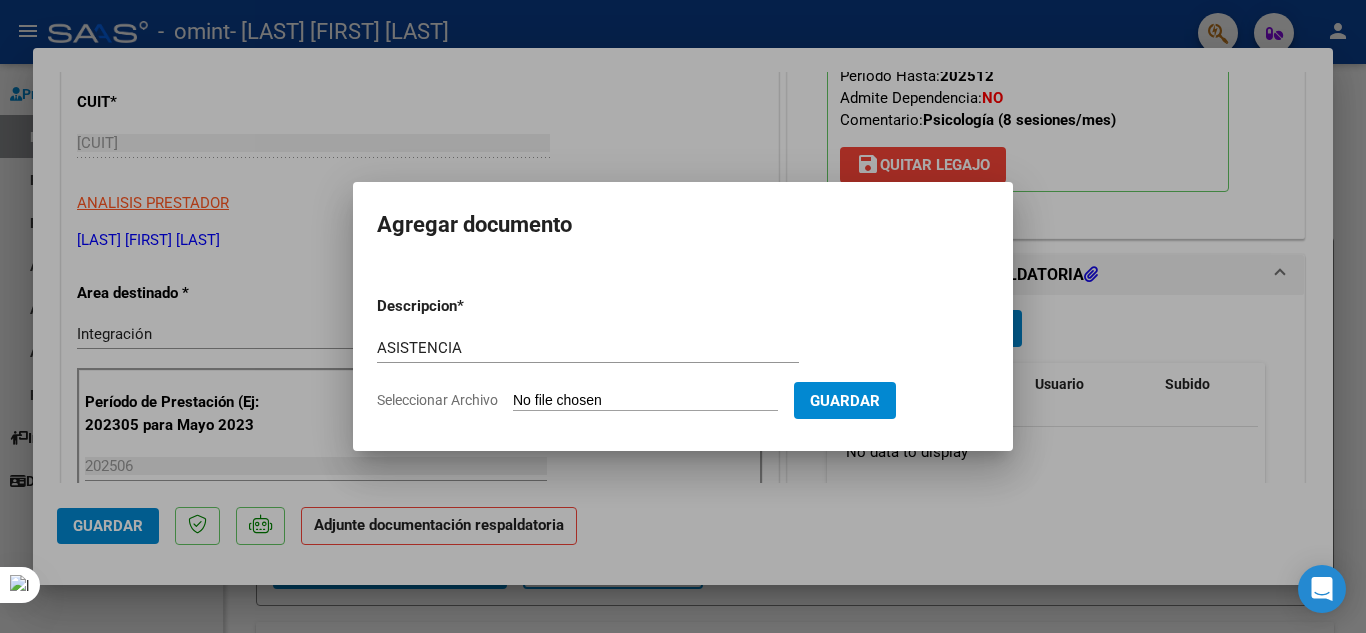 click on "Guardar" at bounding box center [845, 401] 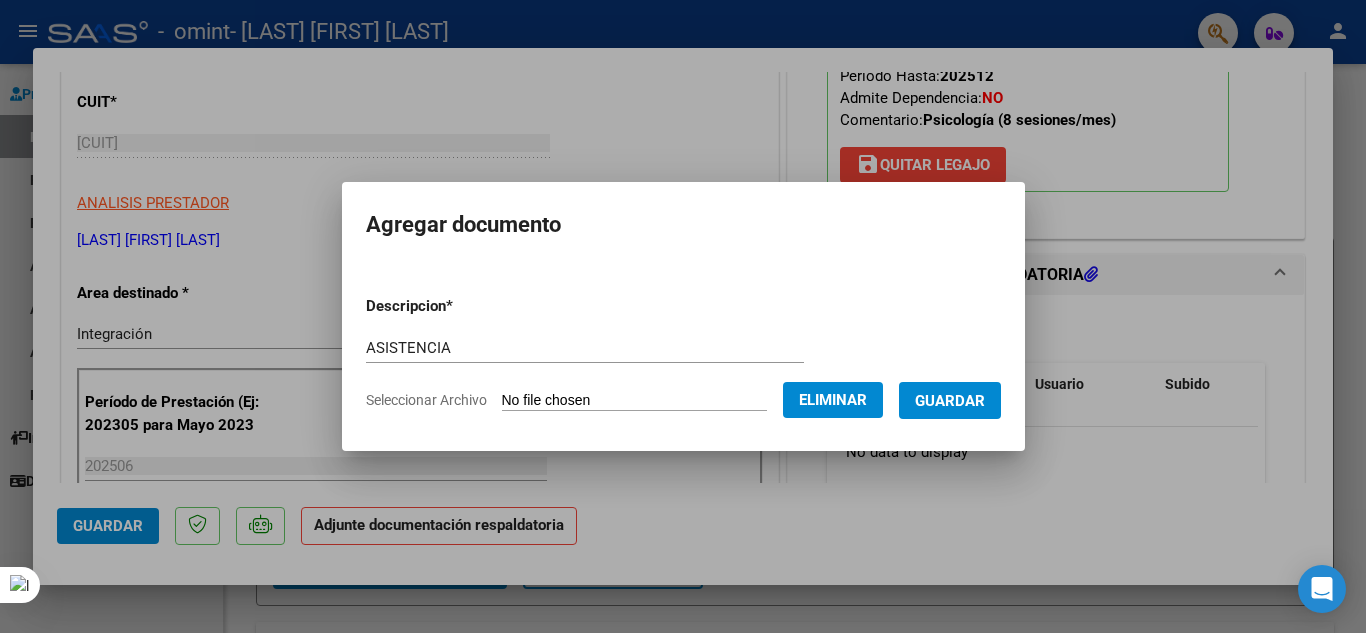 click on "Guardar" at bounding box center (950, 401) 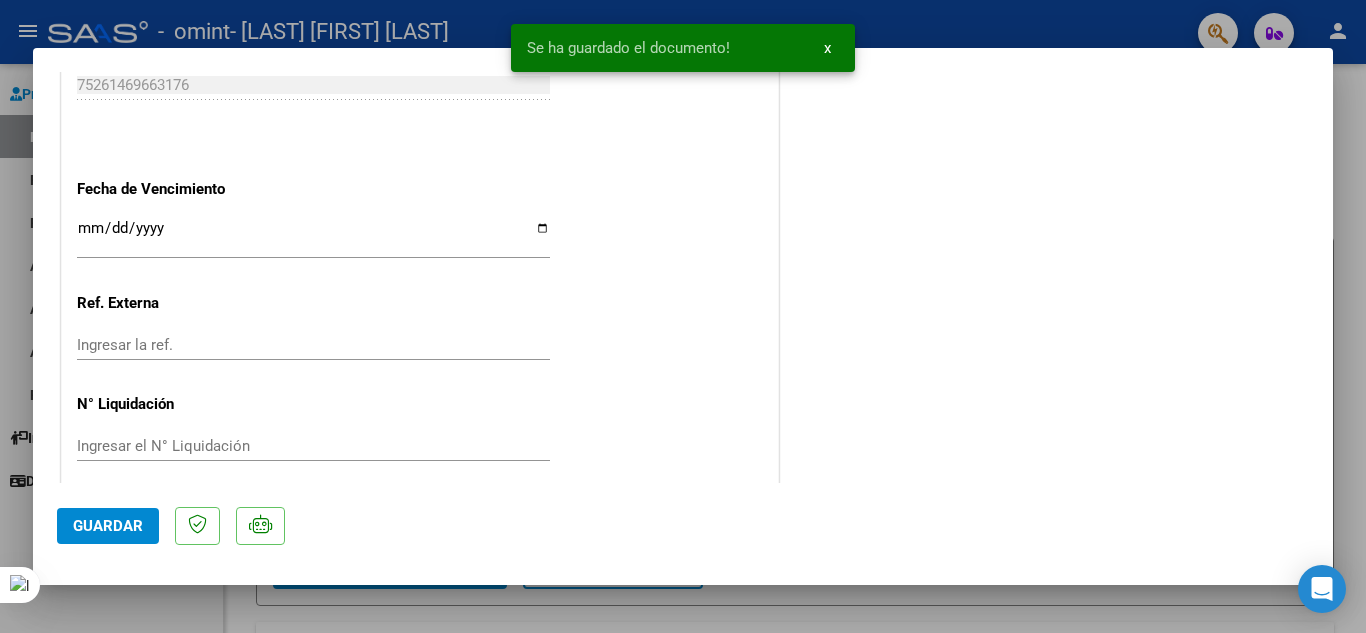 scroll, scrollTop: 1379, scrollLeft: 0, axis: vertical 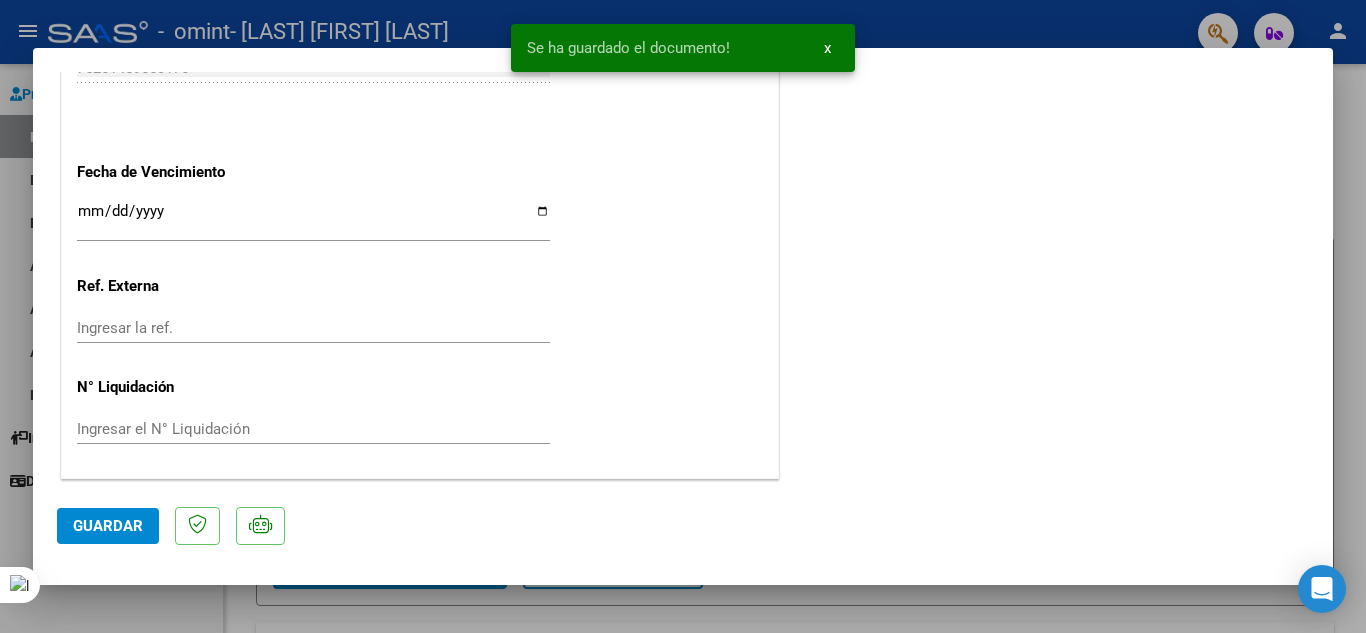 click on "Guardar" 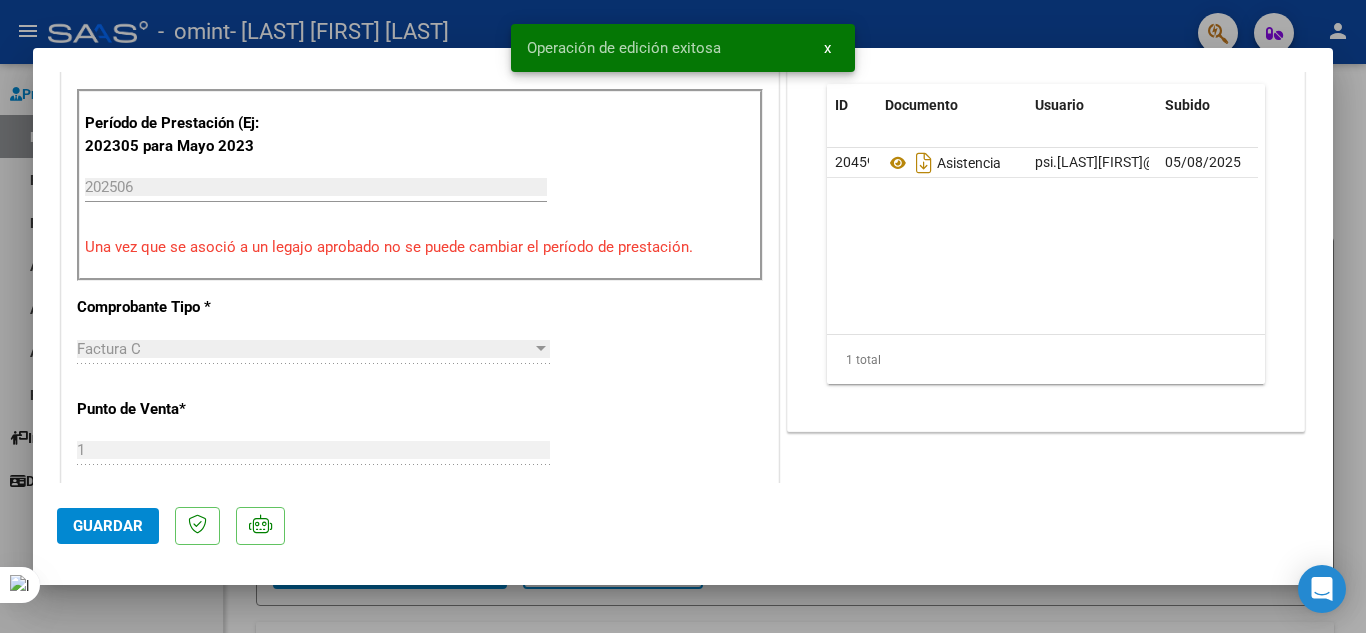 scroll, scrollTop: 0, scrollLeft: 0, axis: both 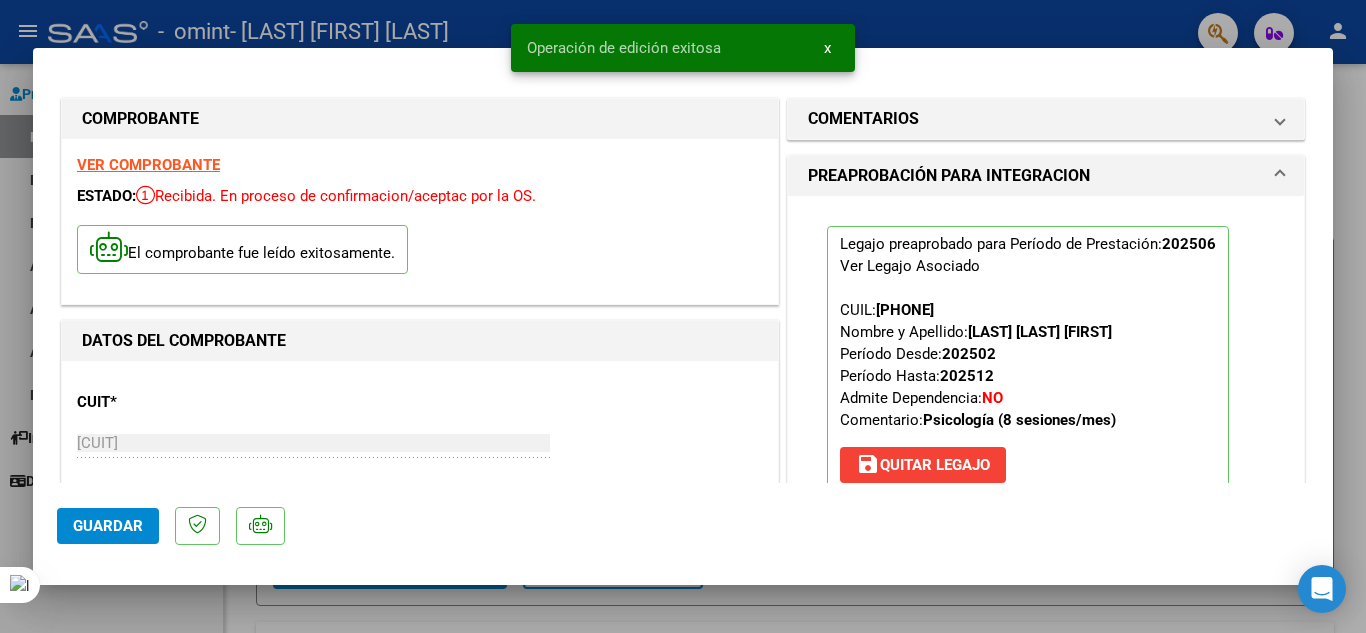 click at bounding box center [683, 316] 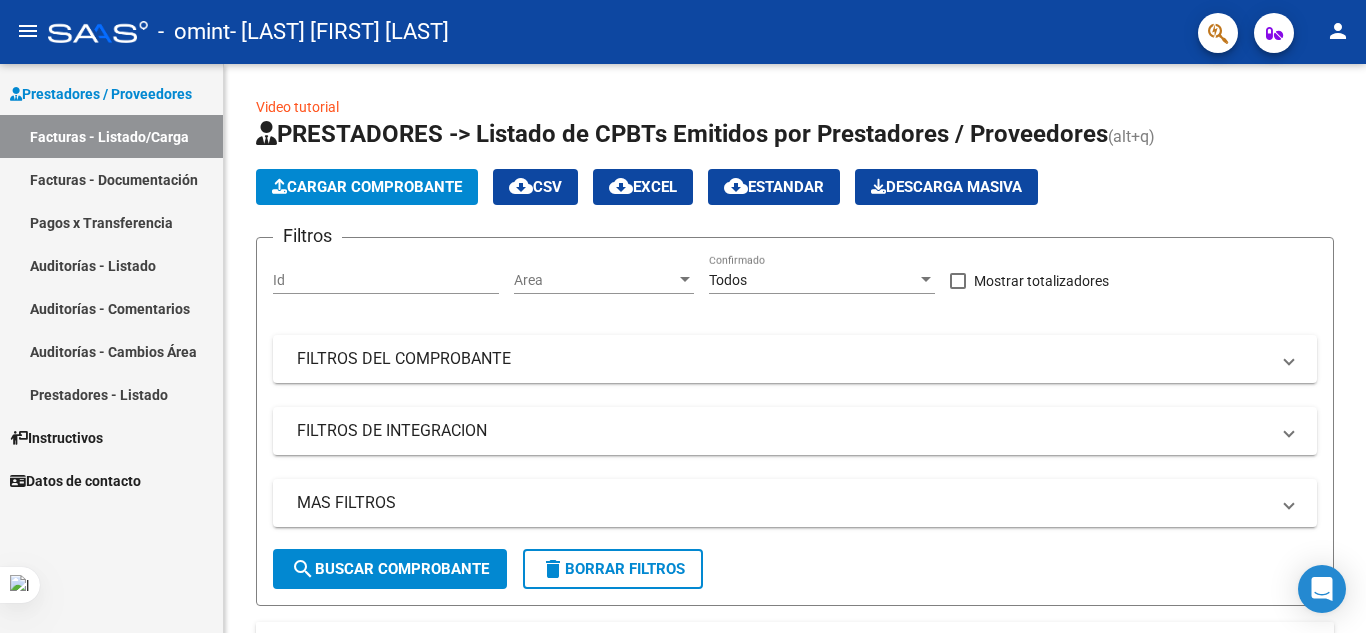 click on "Facturas - Documentación" at bounding box center (111, 179) 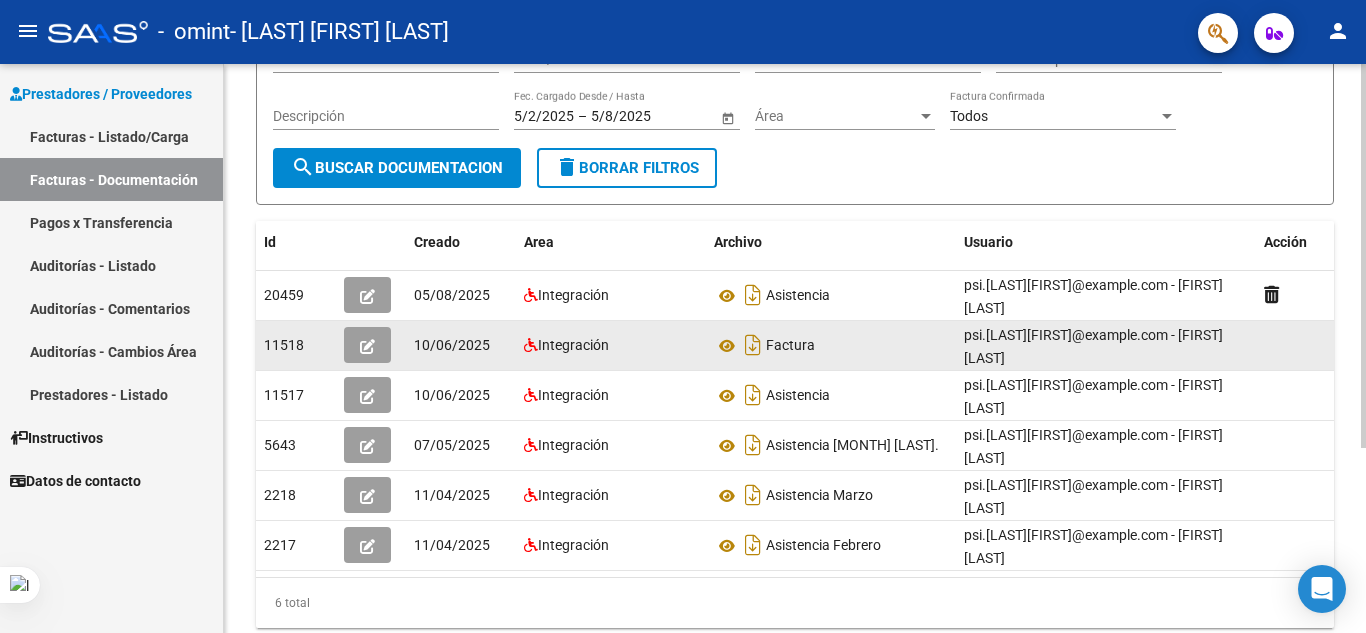 scroll, scrollTop: 200, scrollLeft: 0, axis: vertical 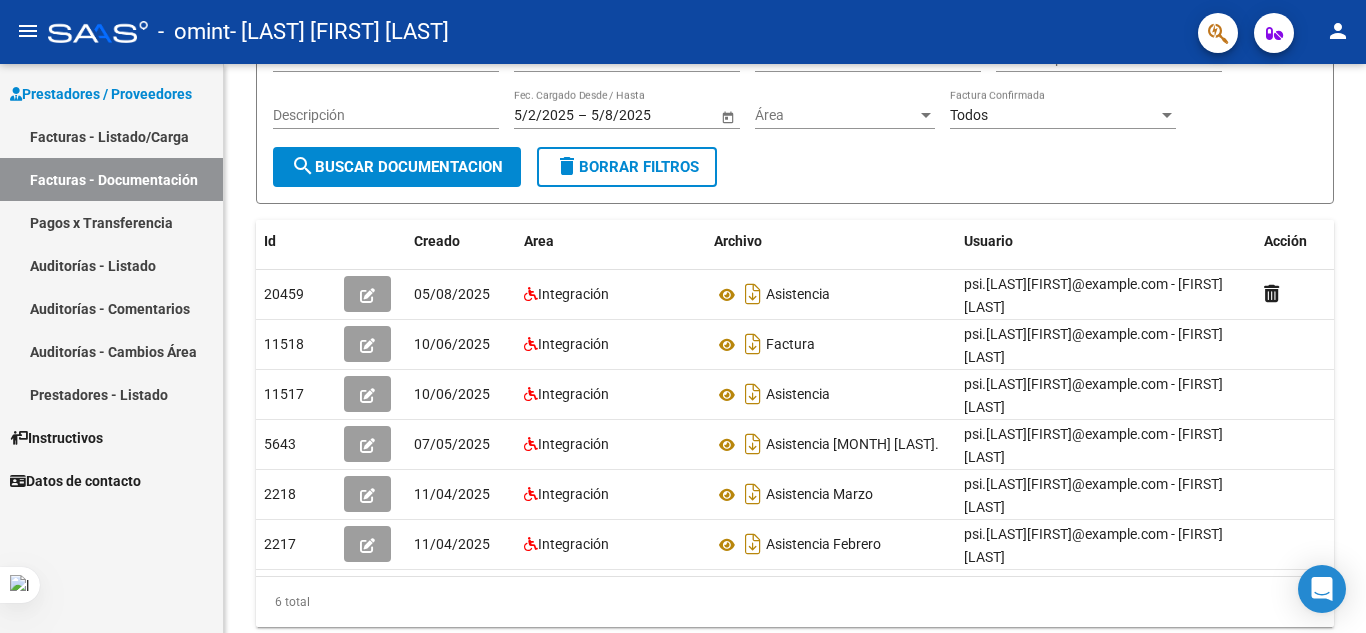click on "Facturas - Listado/Carga" at bounding box center [111, 136] 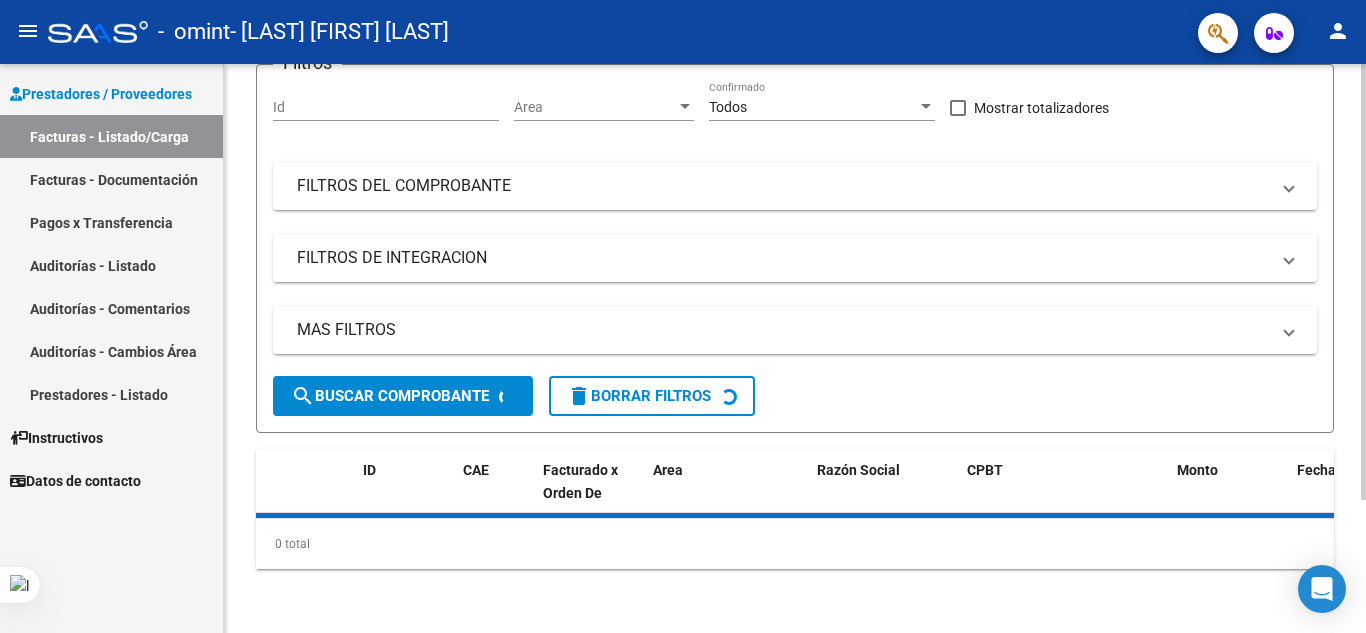scroll, scrollTop: 0, scrollLeft: 0, axis: both 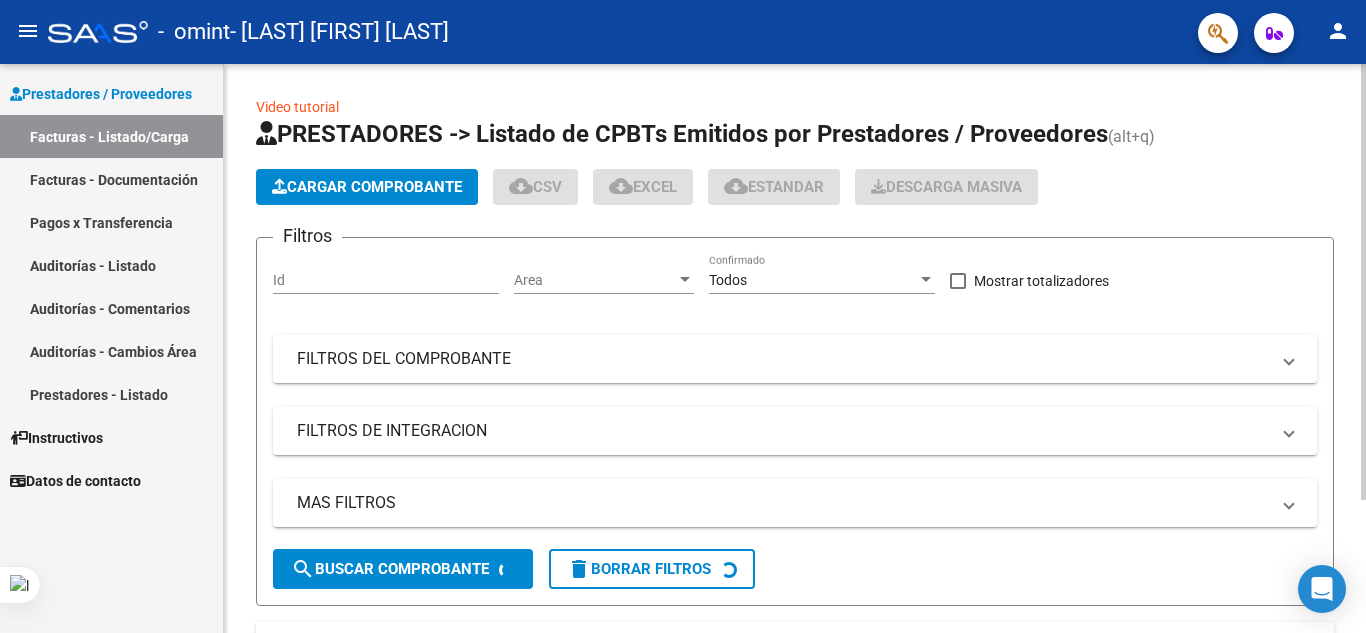 click on "Cargar Comprobante" 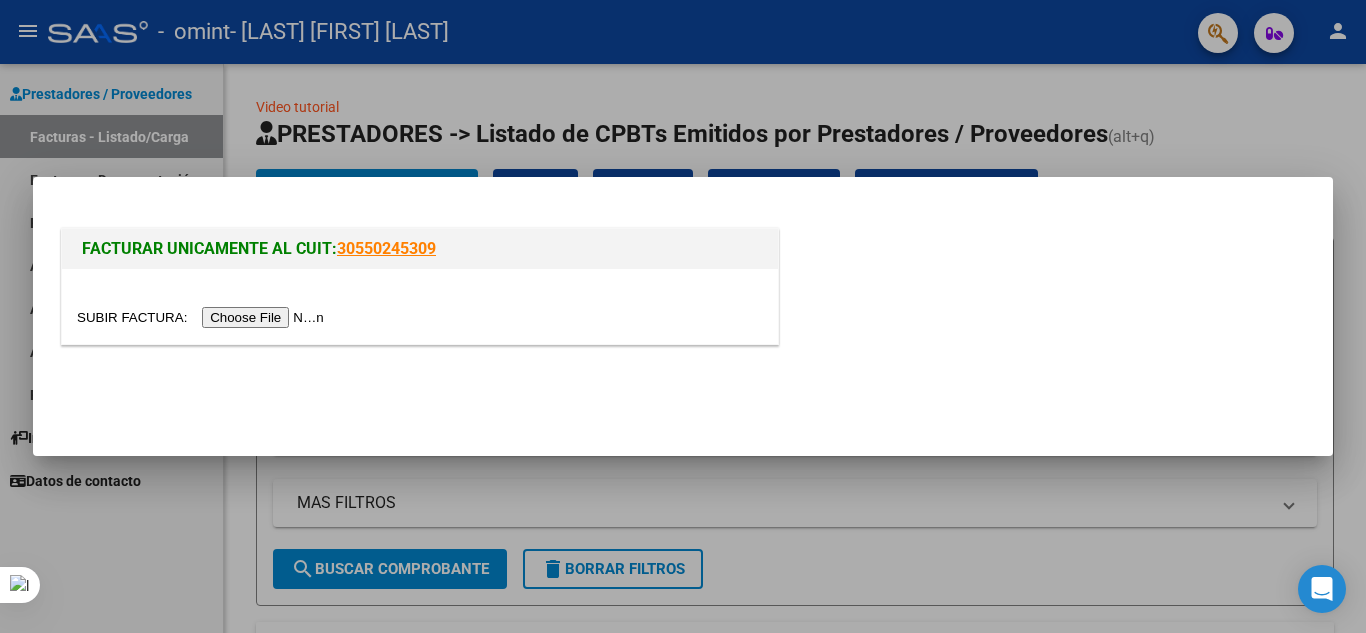 click at bounding box center (203, 317) 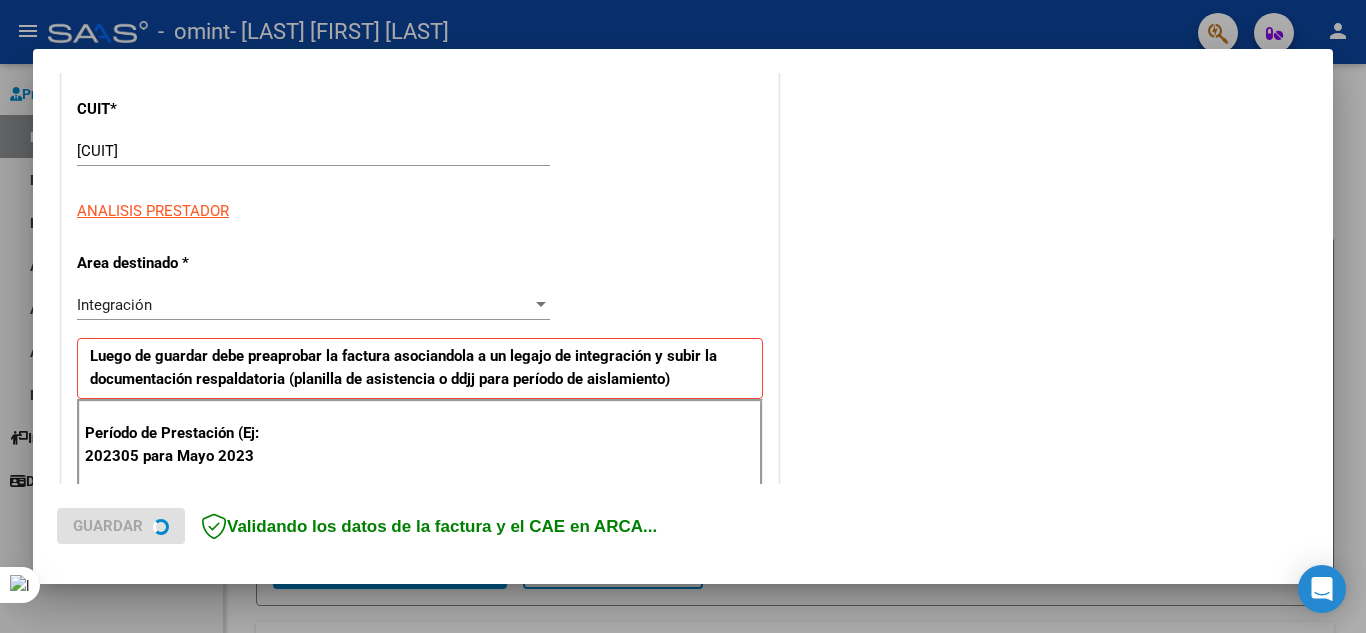 scroll, scrollTop: 400, scrollLeft: 0, axis: vertical 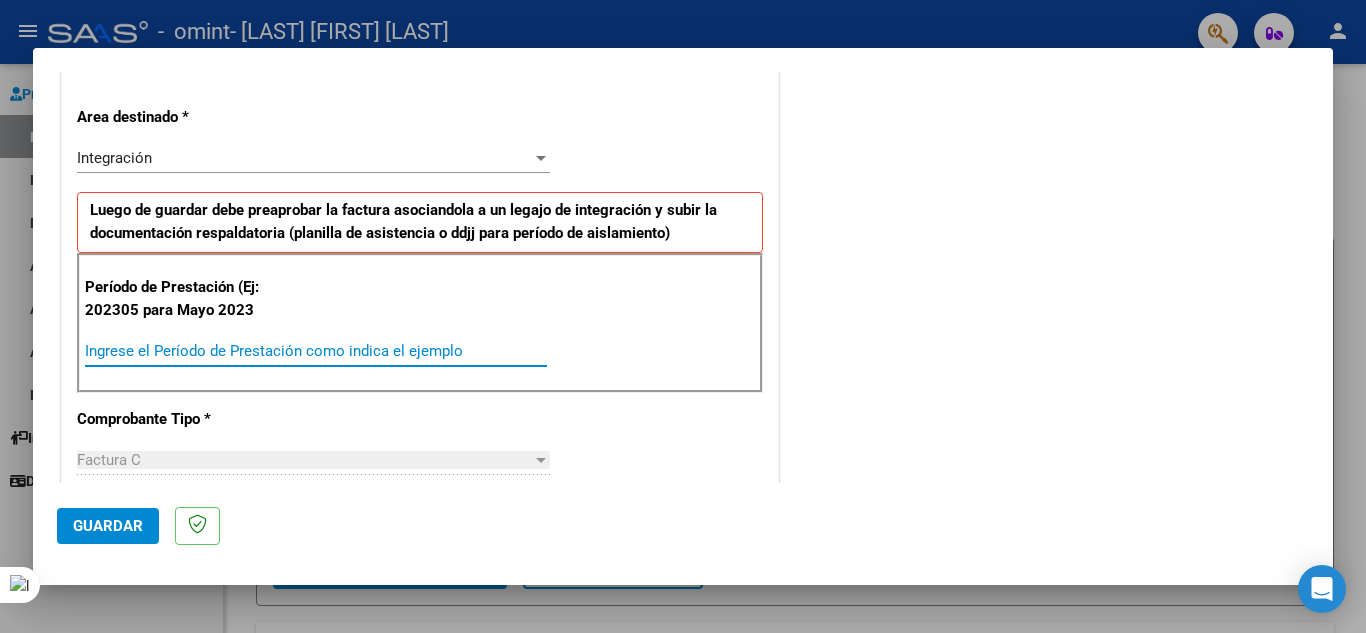 click on "Ingrese el Período de Prestación como indica el ejemplo" at bounding box center (316, 351) 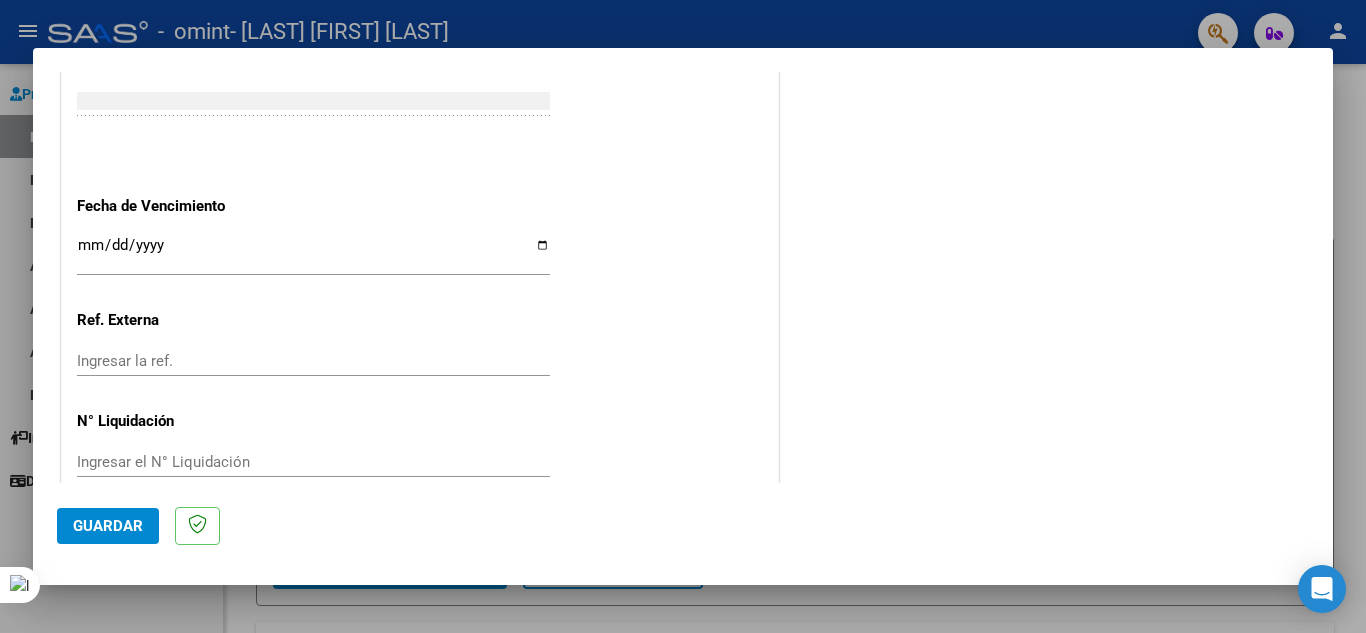 scroll, scrollTop: 1311, scrollLeft: 0, axis: vertical 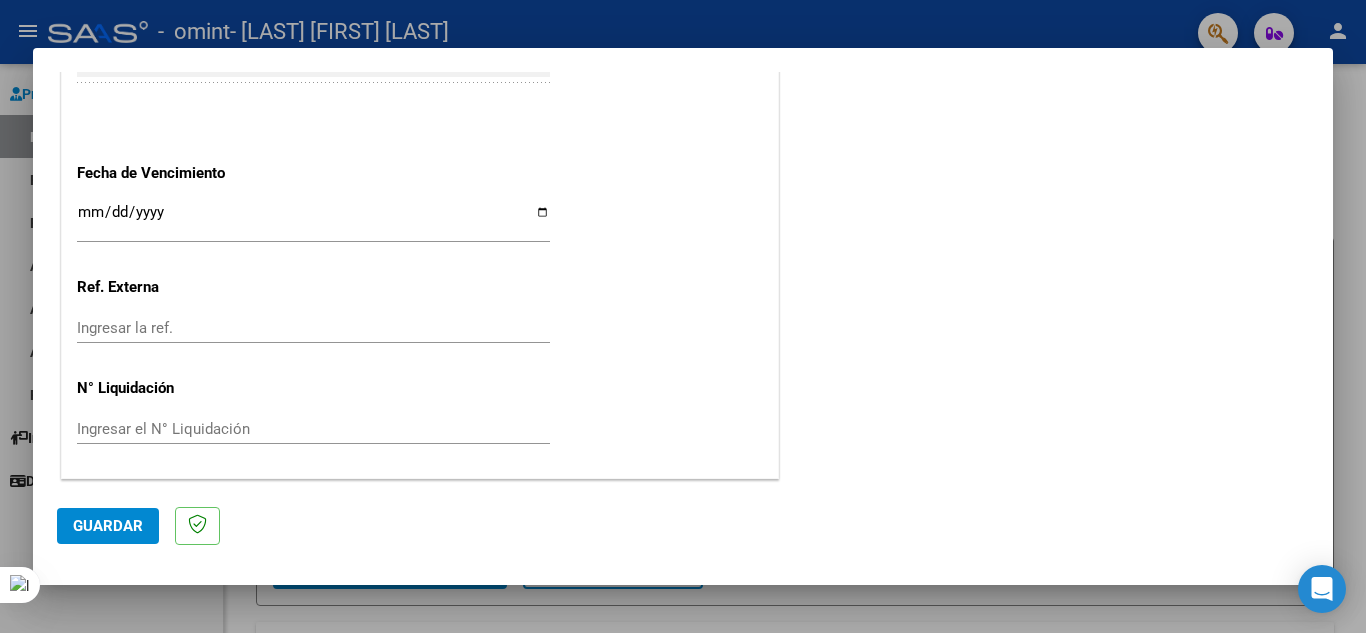 type on "202507" 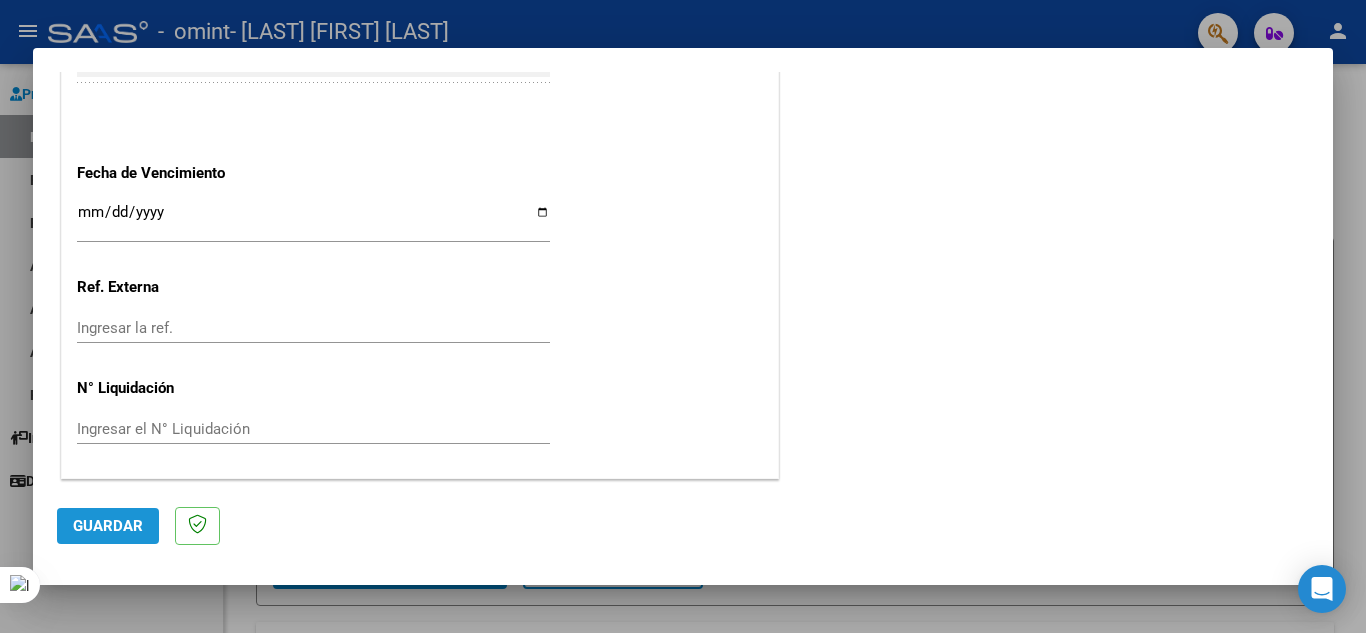 click on "Guardar" 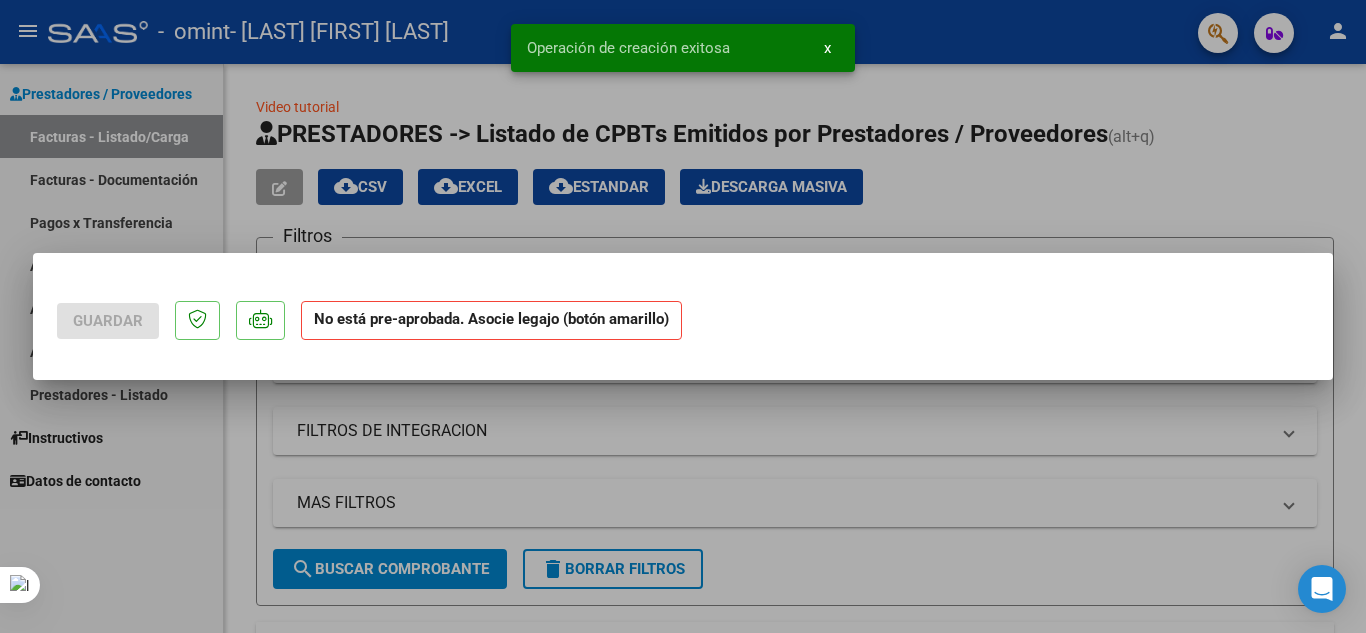 scroll, scrollTop: 0, scrollLeft: 0, axis: both 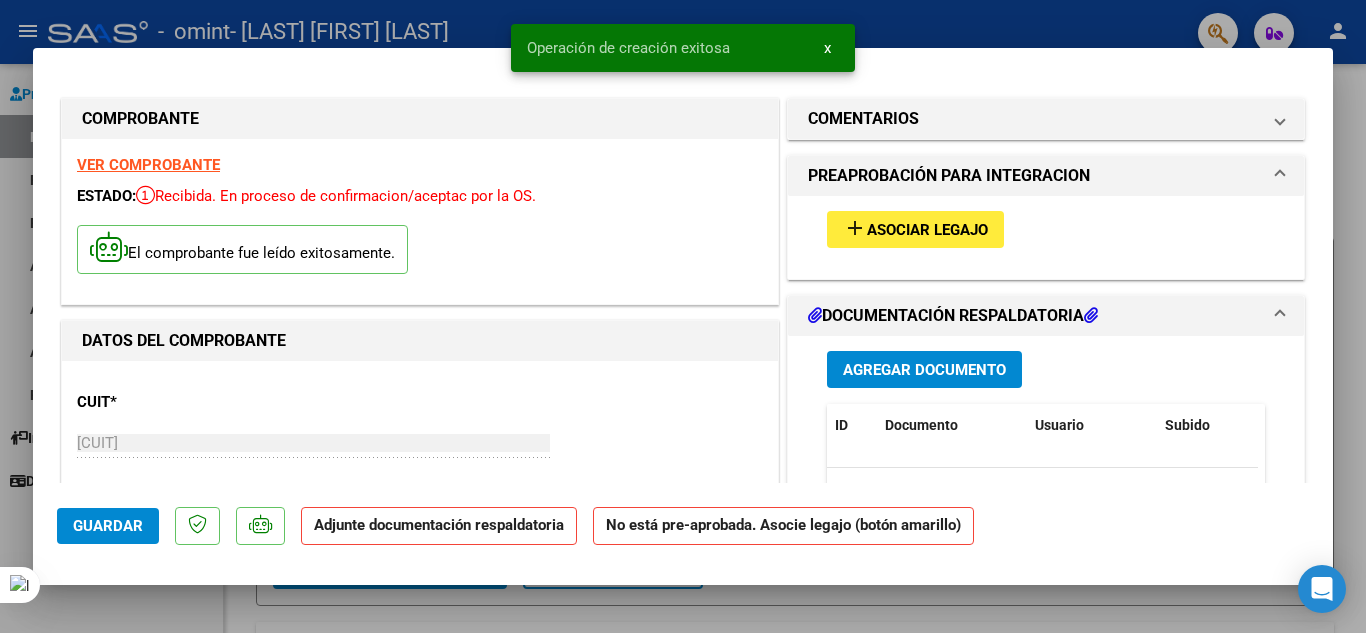 click on "add" at bounding box center (855, 228) 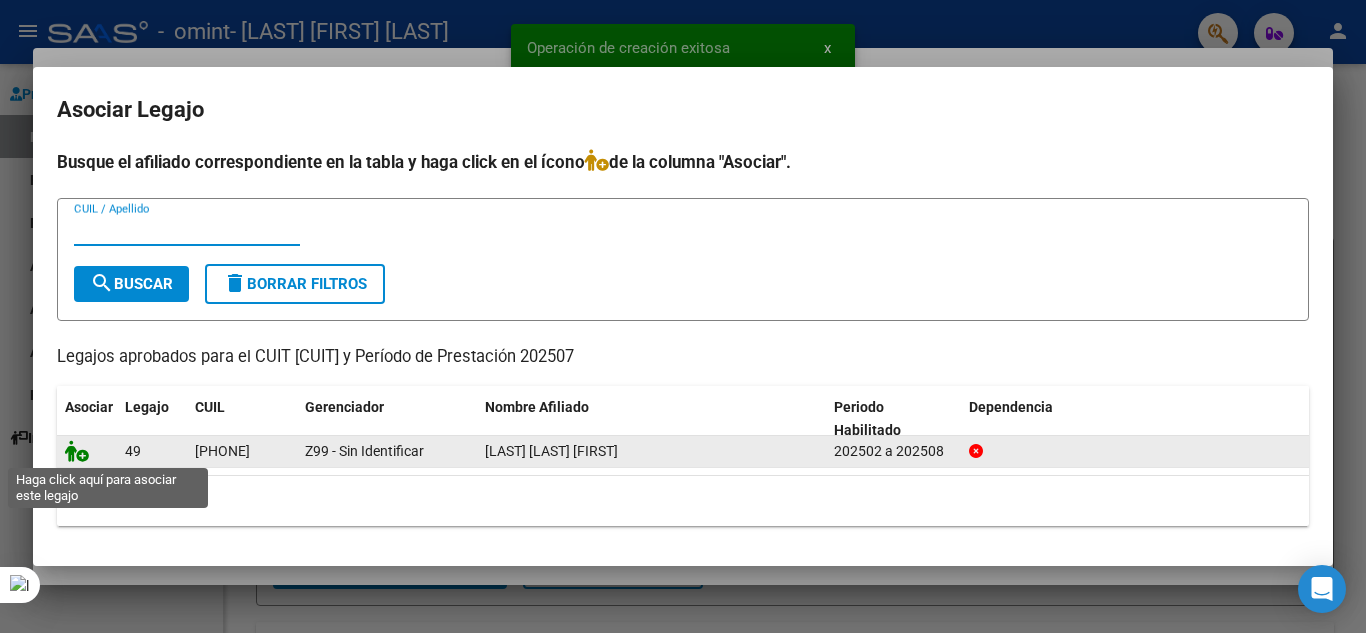 click 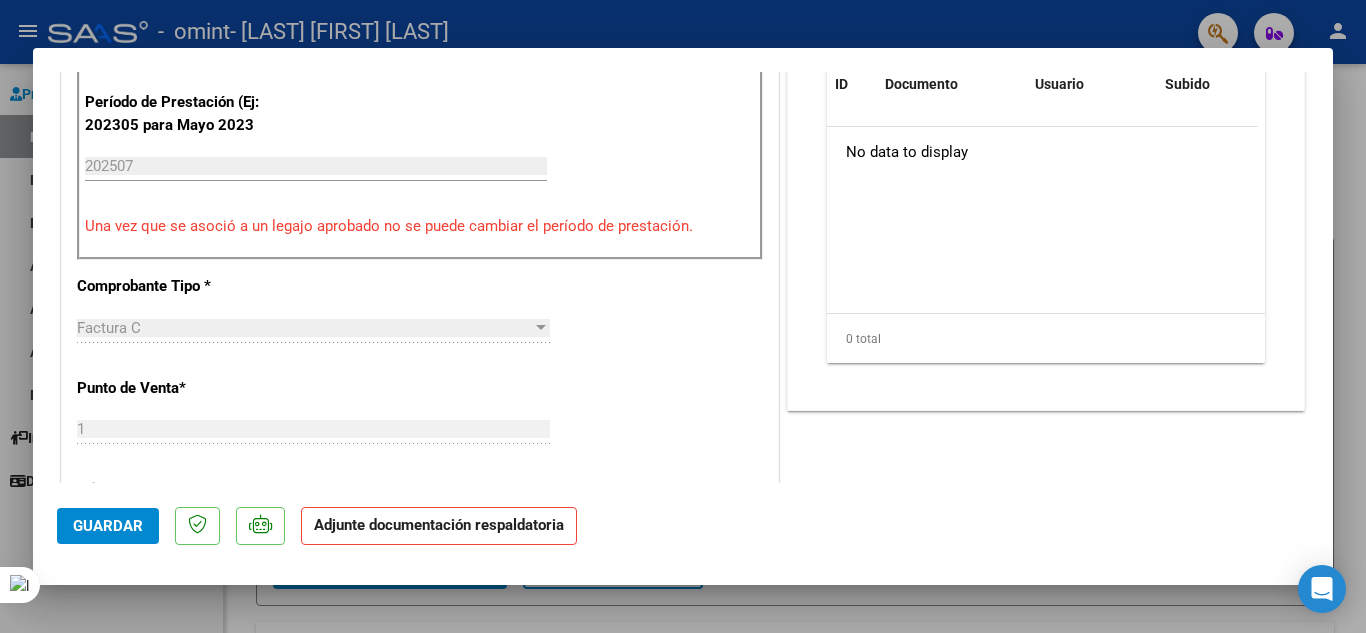 scroll, scrollTop: 300, scrollLeft: 0, axis: vertical 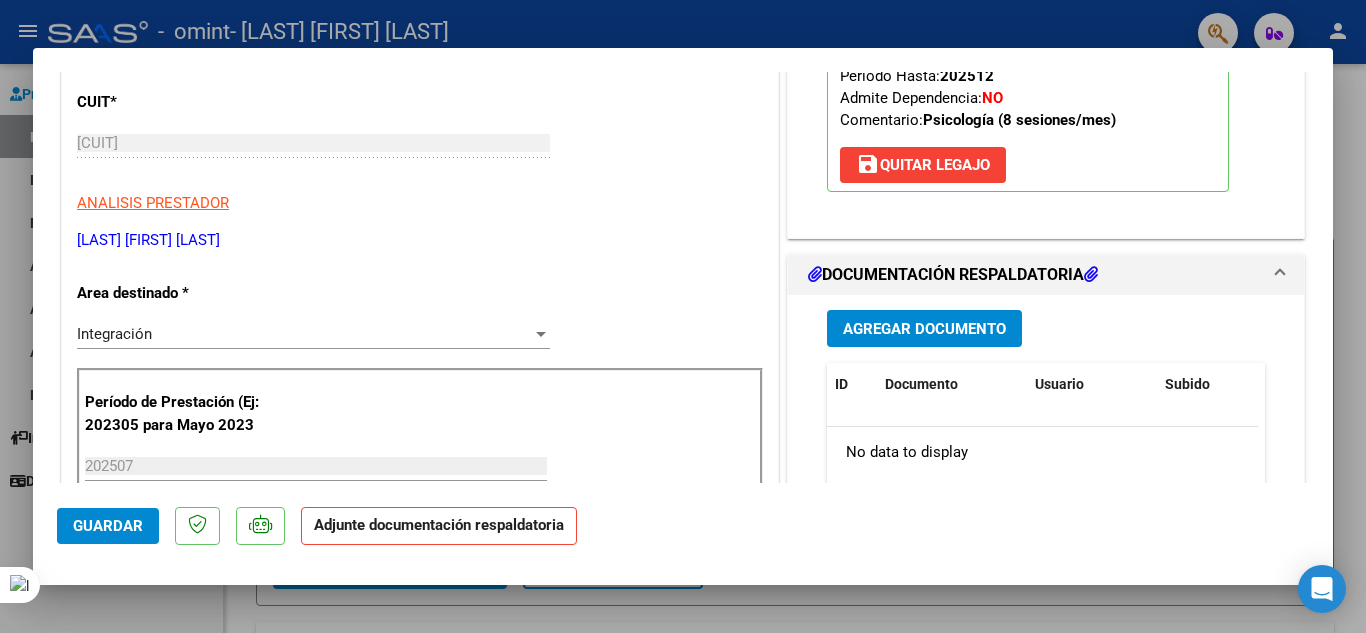 click on "Agregar Documento" at bounding box center (924, 329) 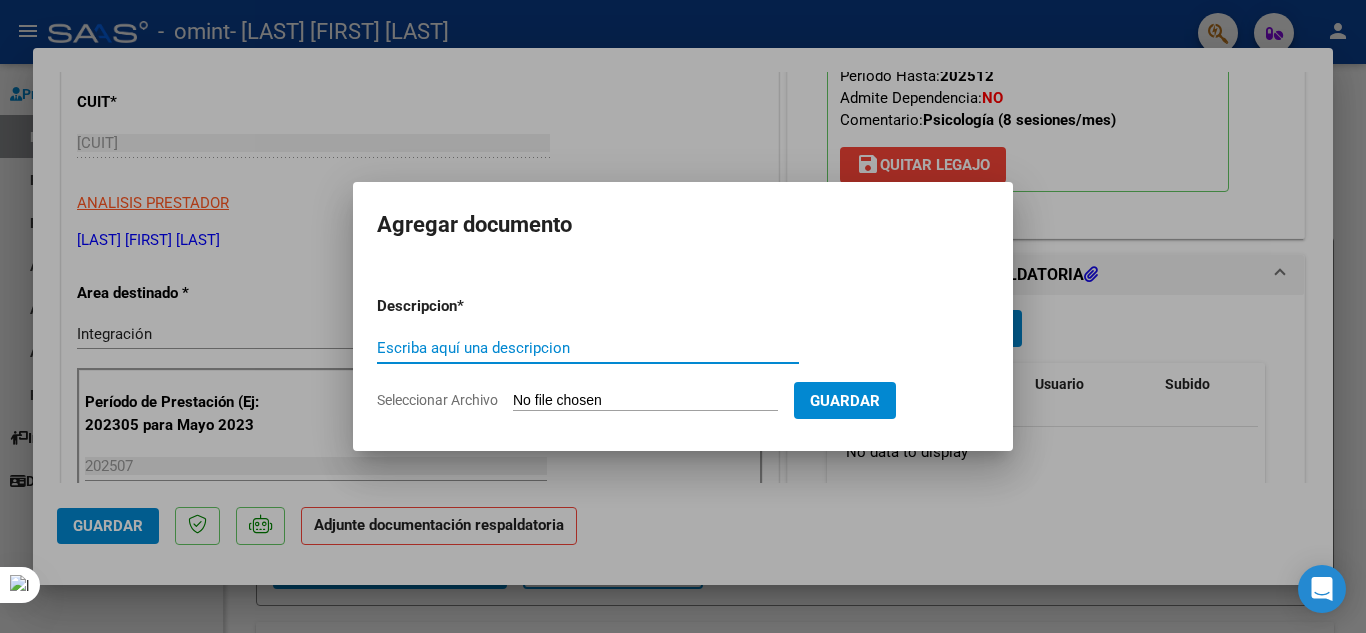 click on "Escriba aquí una descripcion" at bounding box center (588, 348) 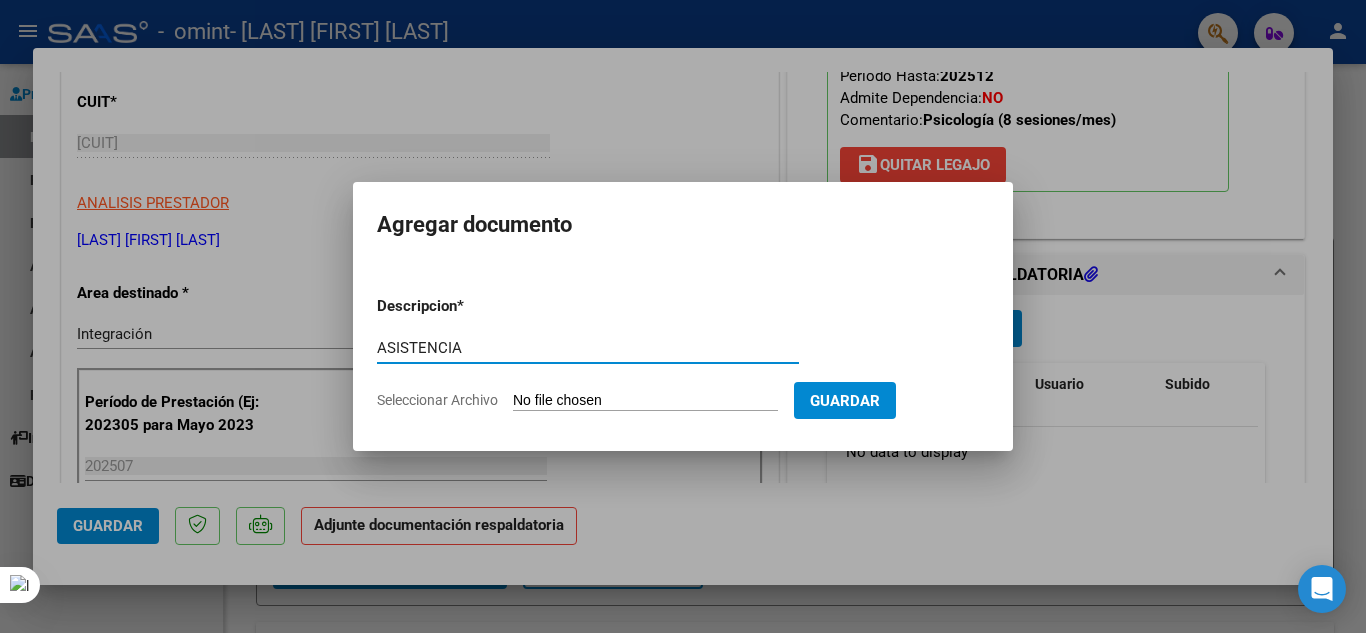 type on "ASISTENCIA" 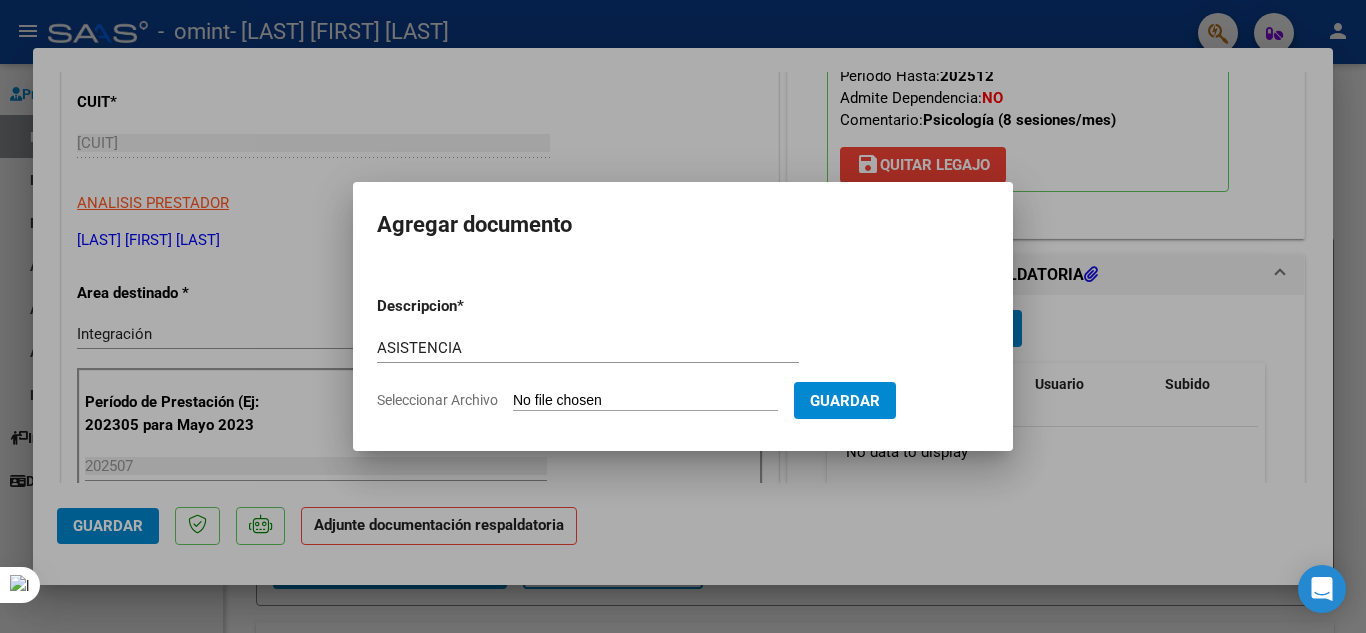 click on "Seleccionar Archivo" at bounding box center (645, 401) 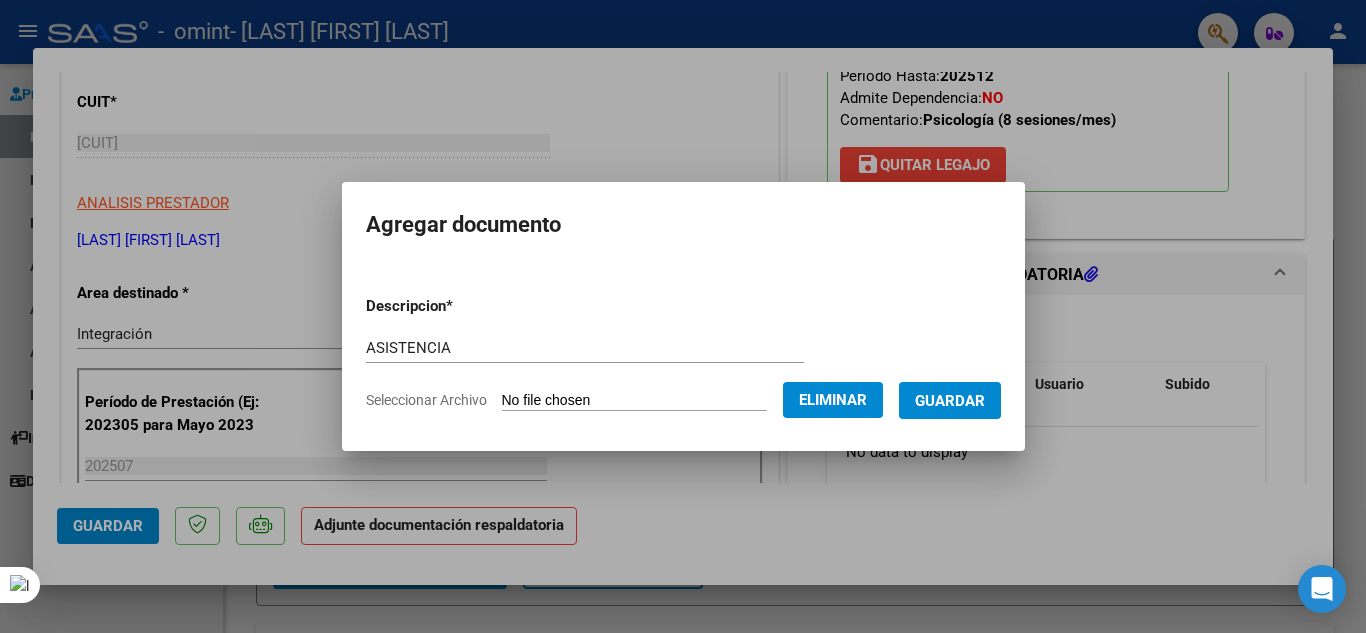 click on "Guardar" at bounding box center (950, 400) 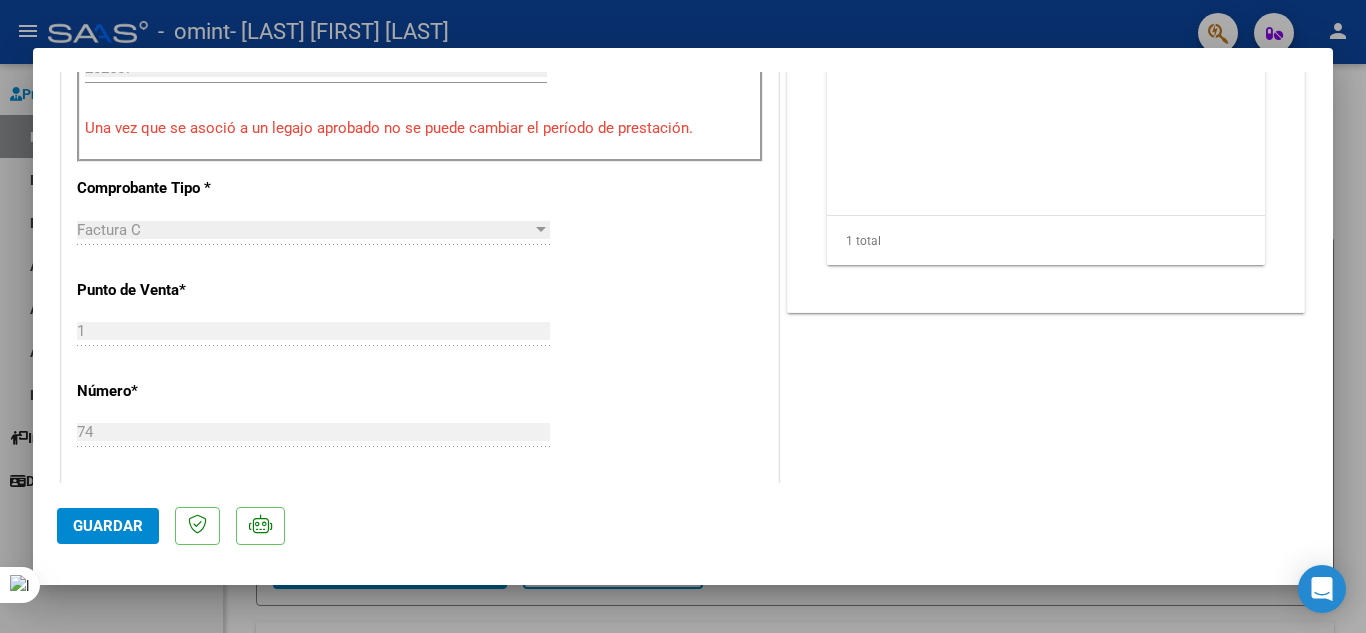 scroll, scrollTop: 900, scrollLeft: 0, axis: vertical 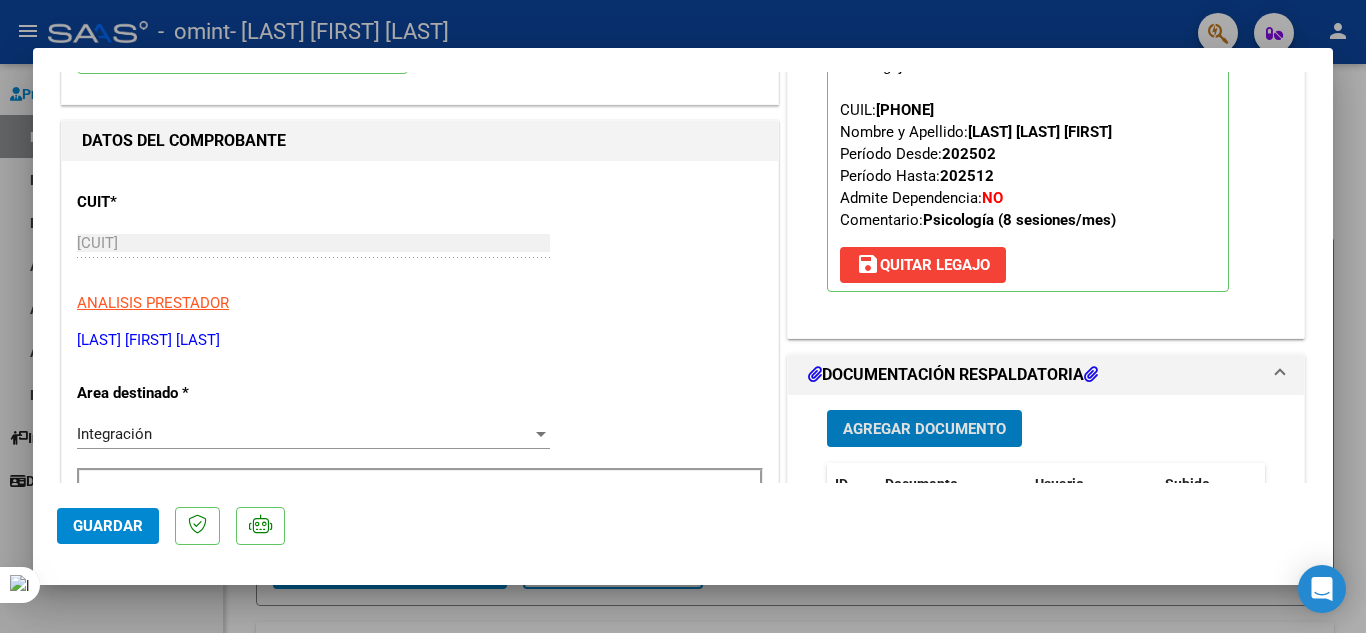 click on "Agregar Documento" at bounding box center (924, 428) 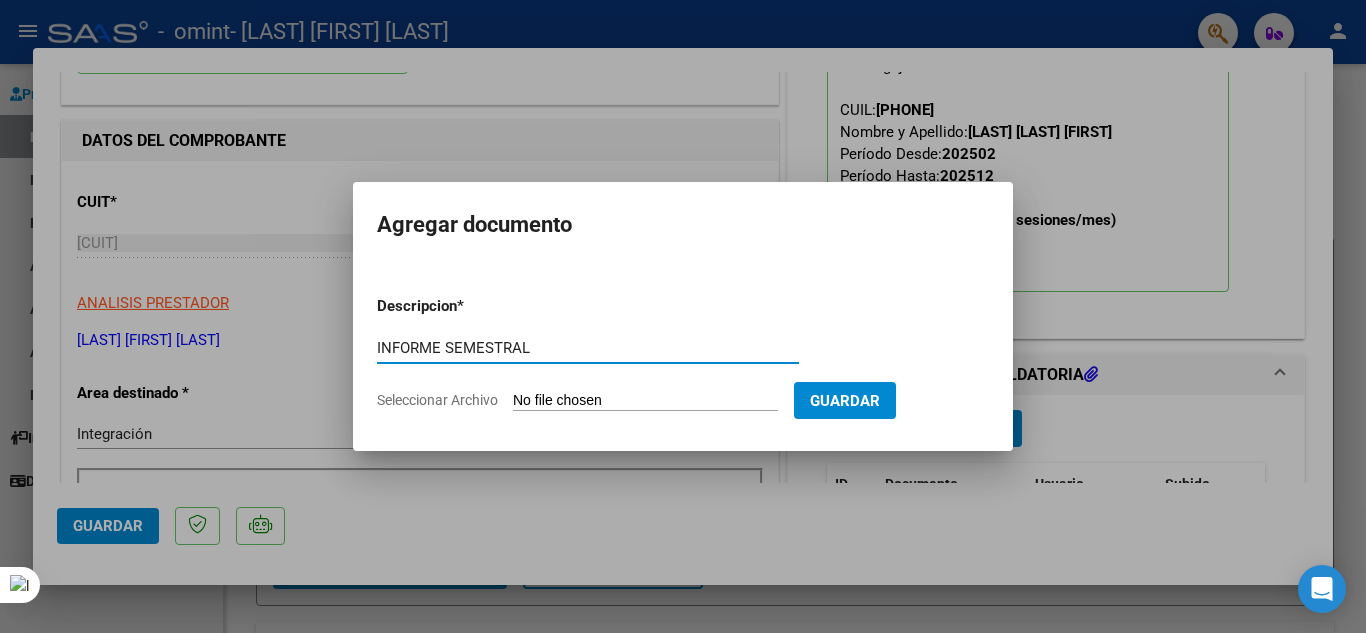 type on "INFORME SEMESTRAL" 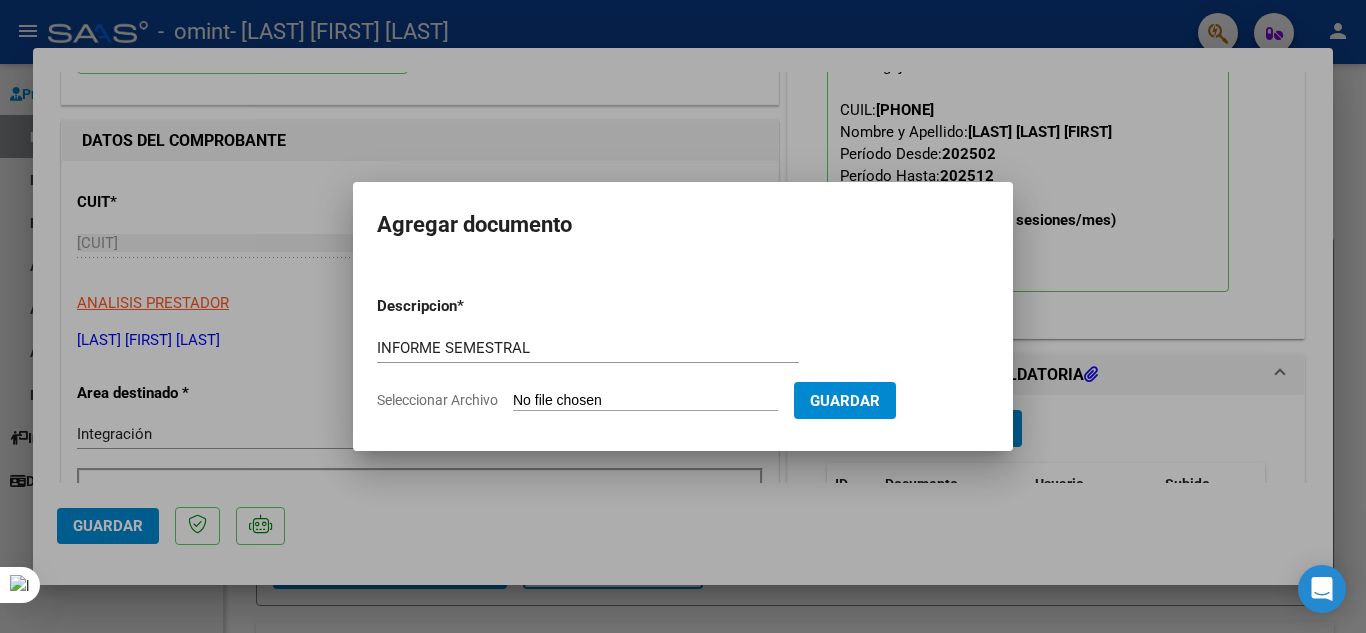 click on "Seleccionar Archivo" 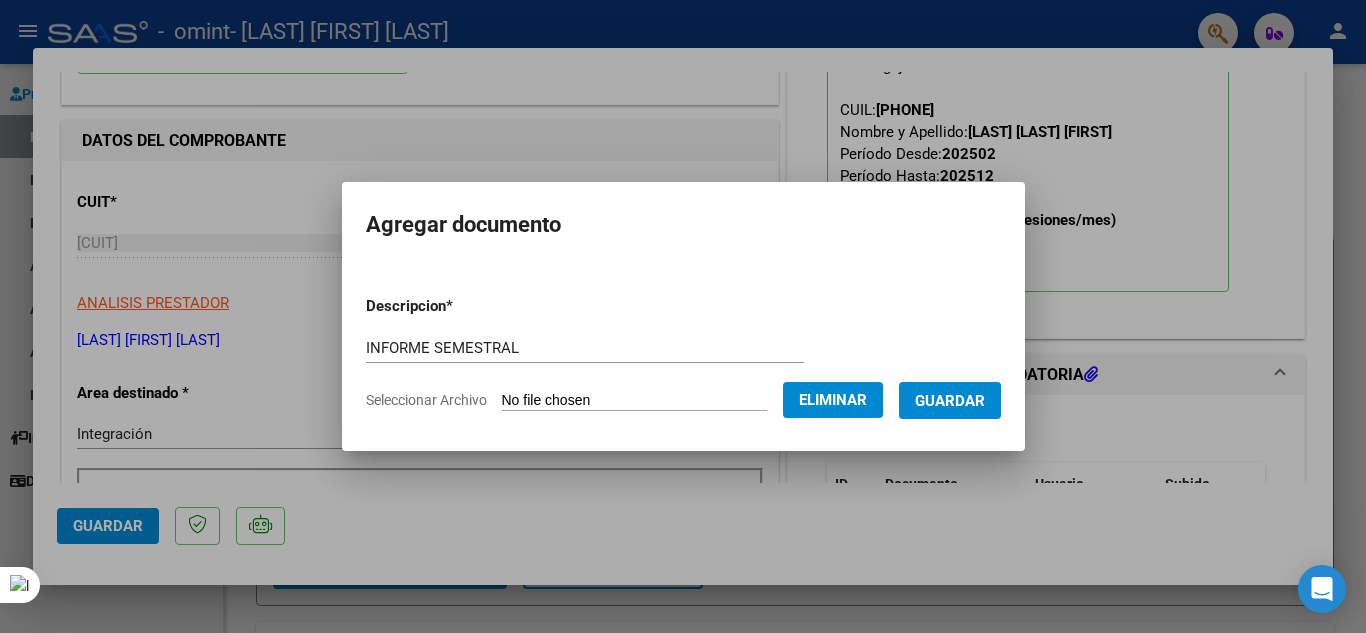 click on "Guardar" at bounding box center [950, 401] 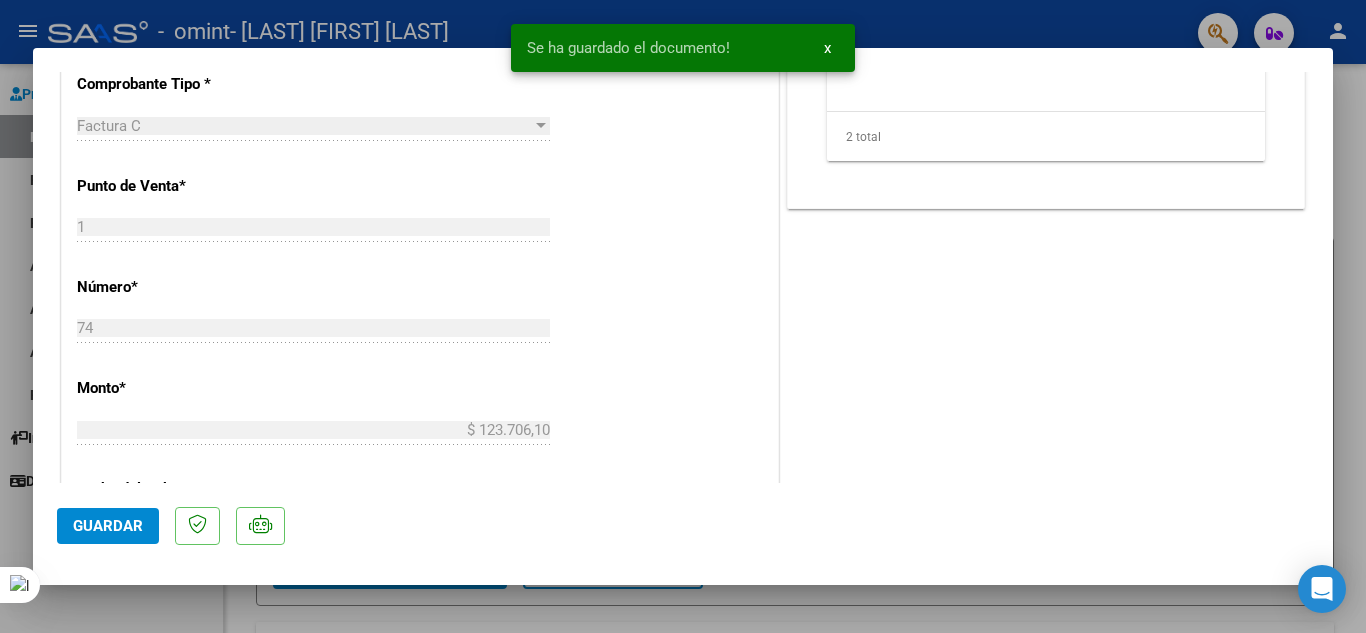 scroll, scrollTop: 1100, scrollLeft: 0, axis: vertical 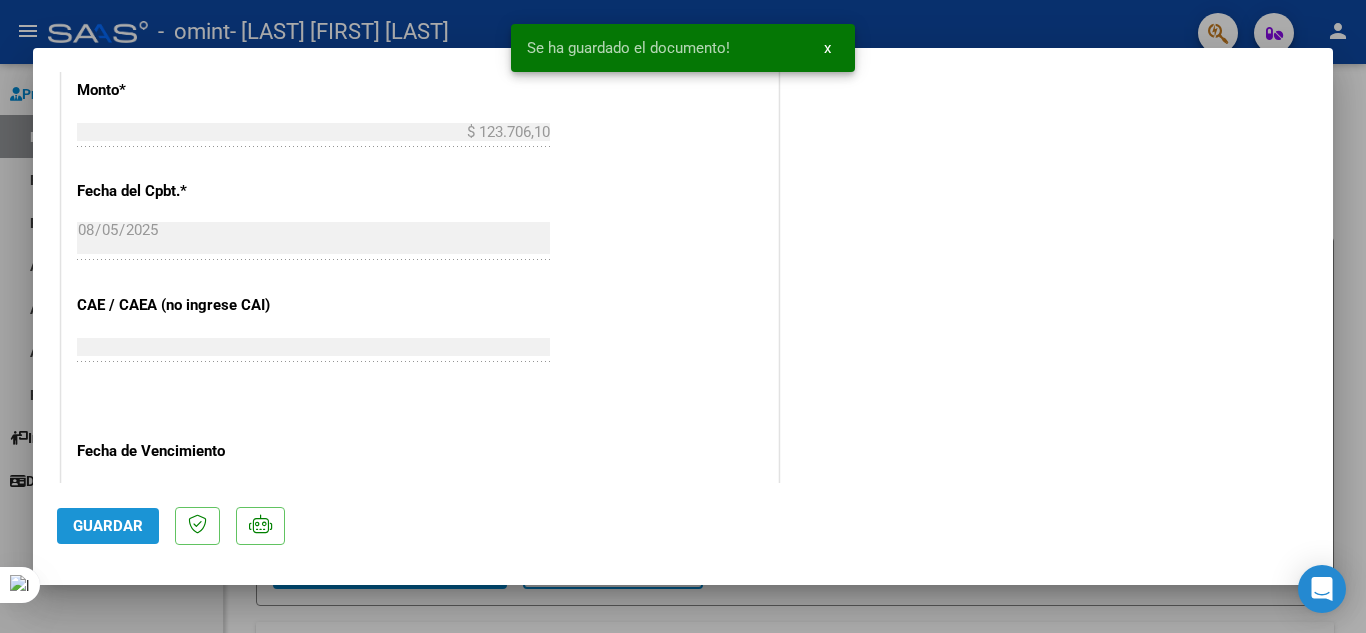 click on "Guardar" 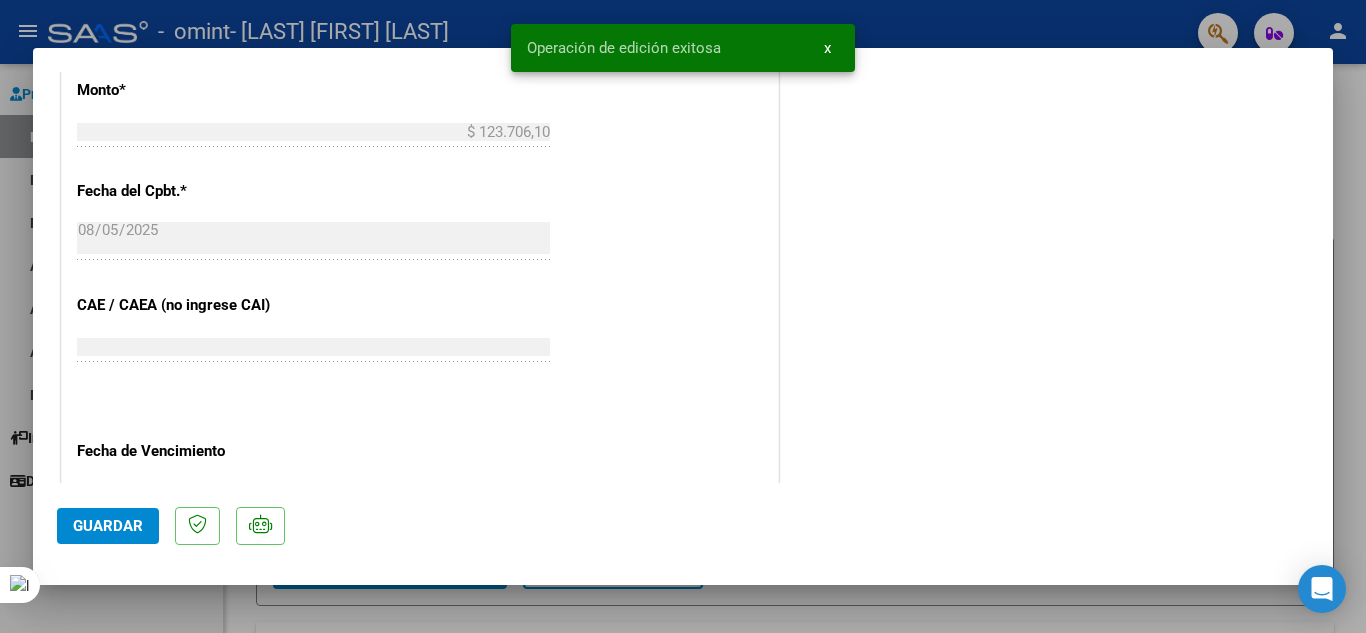 click on "COMPROBANTE VER COMPROBANTE       ESTADO:   Recibida. En proceso de confirmacion/aceptac por la OS.     El comprobante fue leído exitosamente.  DATOS DEL COMPROBANTE CUIT  *   [CUIT] Ingresar CUIT  ANALISIS PRESTADOR  [LAST] [FIRST]  ARCA Padrón  Area destinado * Integración Seleccionar Area Período de Prestación (Ej: 202305 para Mayo 2023    202507 Ingrese el Período de Prestación como indica el ejemplo   Una vez que se asoció a un legajo aprobado no se puede cambiar el período de prestación.   Comprobante Tipo * Factura C Seleccionar Tipo Punto de Venta  *   1 Ingresar el Nro.  Número  *   74 Ingresar el Nro.  Monto  *   $ 123.706,10 Ingresar el monto  Fecha del Cpbt.  *   2025-08-05 Ingresar la fecha  CAE / CAEA (no ingrese CAI)    75311058263314 Ingresar el CAE o CAEA (no ingrese CAI)  Fecha de Vencimiento    Ingresar la fecha  Ref. Externa    Ingresar la ref.  N° Liquidación    Ingresar el N° Liquidación  COMENTARIOS Comentarios del Prestador / Gerenciador:  202507  CUIL:" at bounding box center (683, 317) 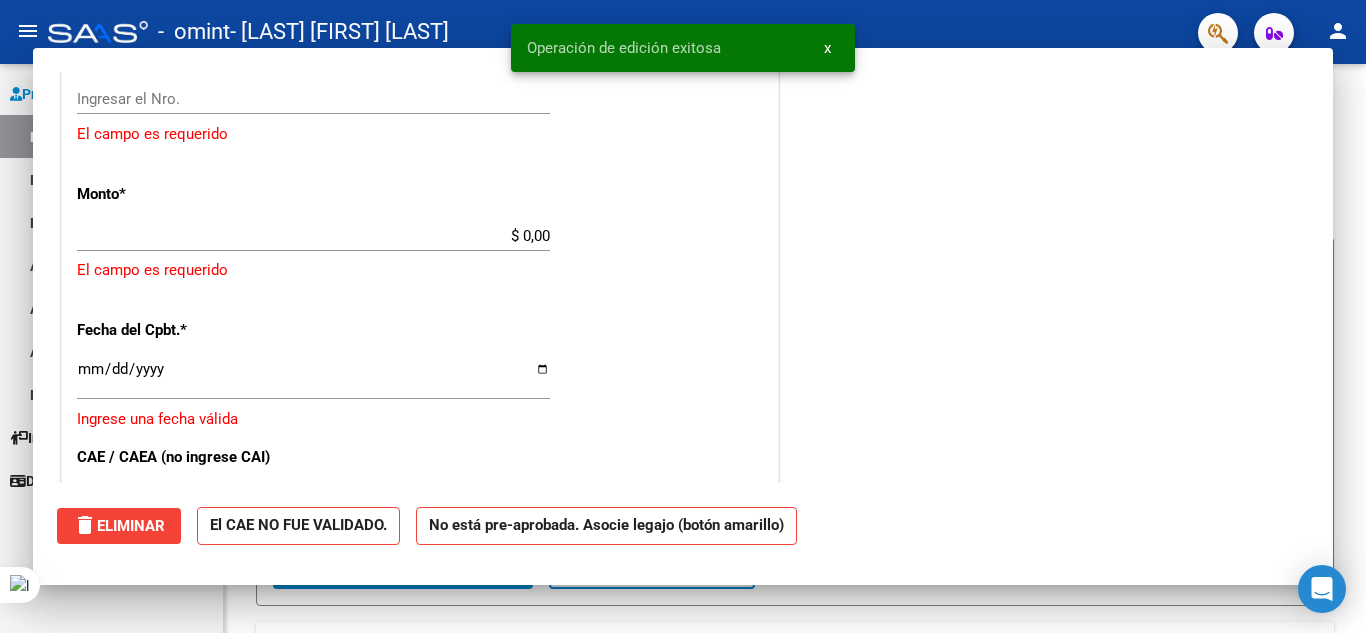 scroll, scrollTop: 0, scrollLeft: 0, axis: both 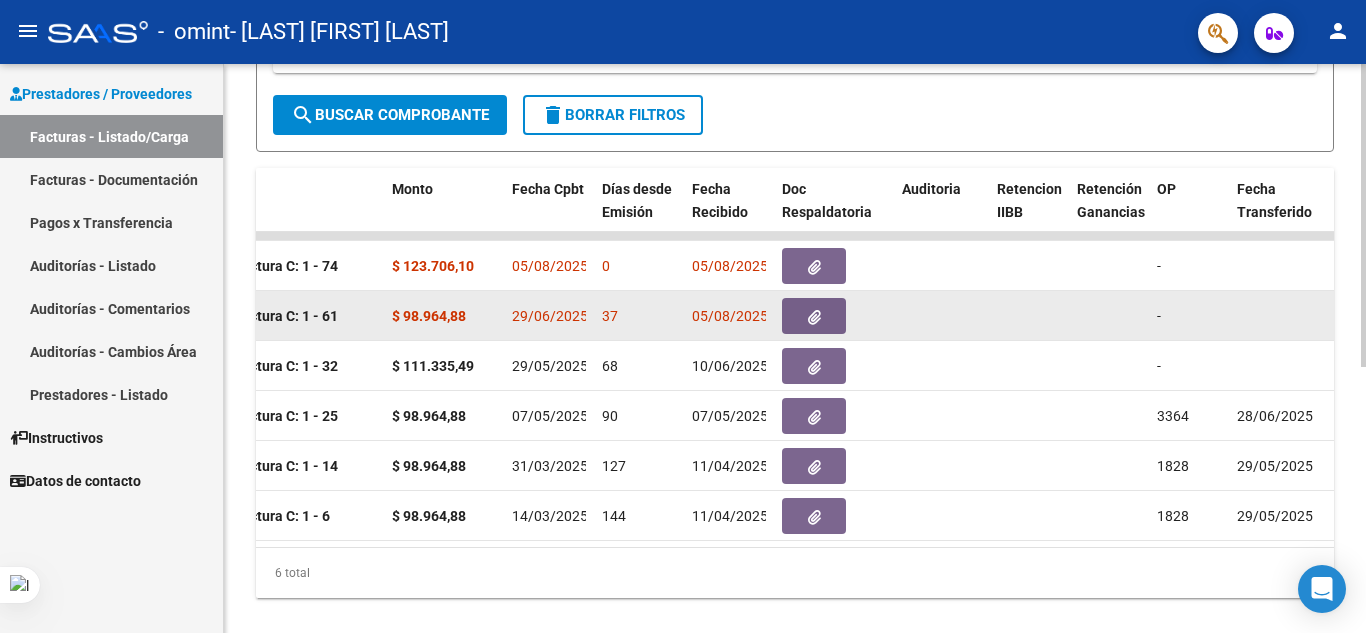 drag, startPoint x: 606, startPoint y: 314, endPoint x: 617, endPoint y: 314, distance: 11 